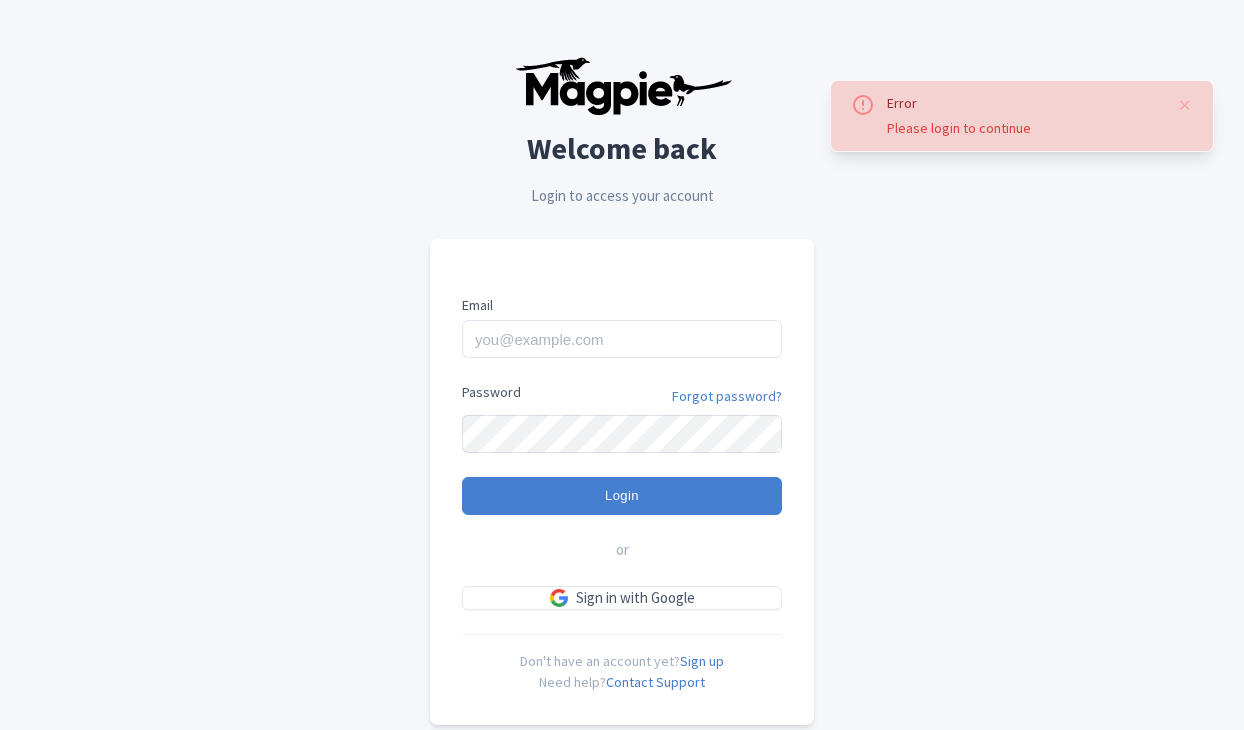 scroll, scrollTop: 0, scrollLeft: 0, axis: both 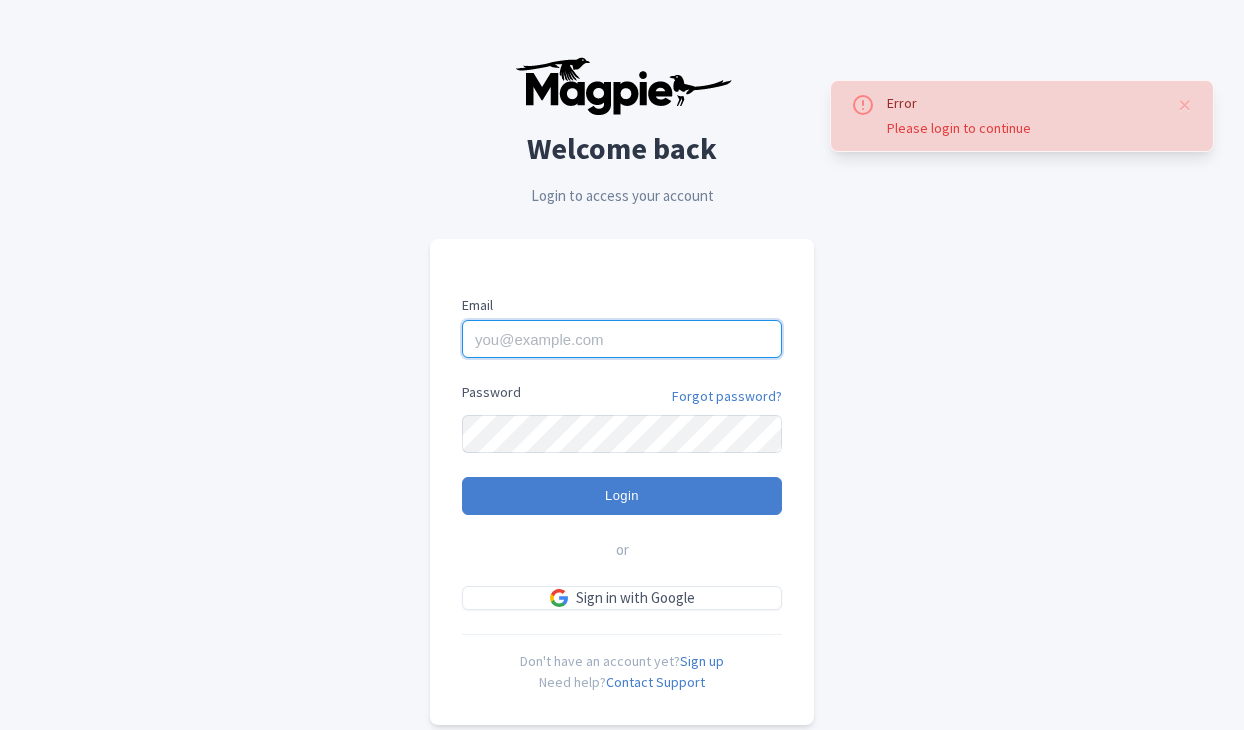 type on "dan.hughes@sportswhereiam.com" 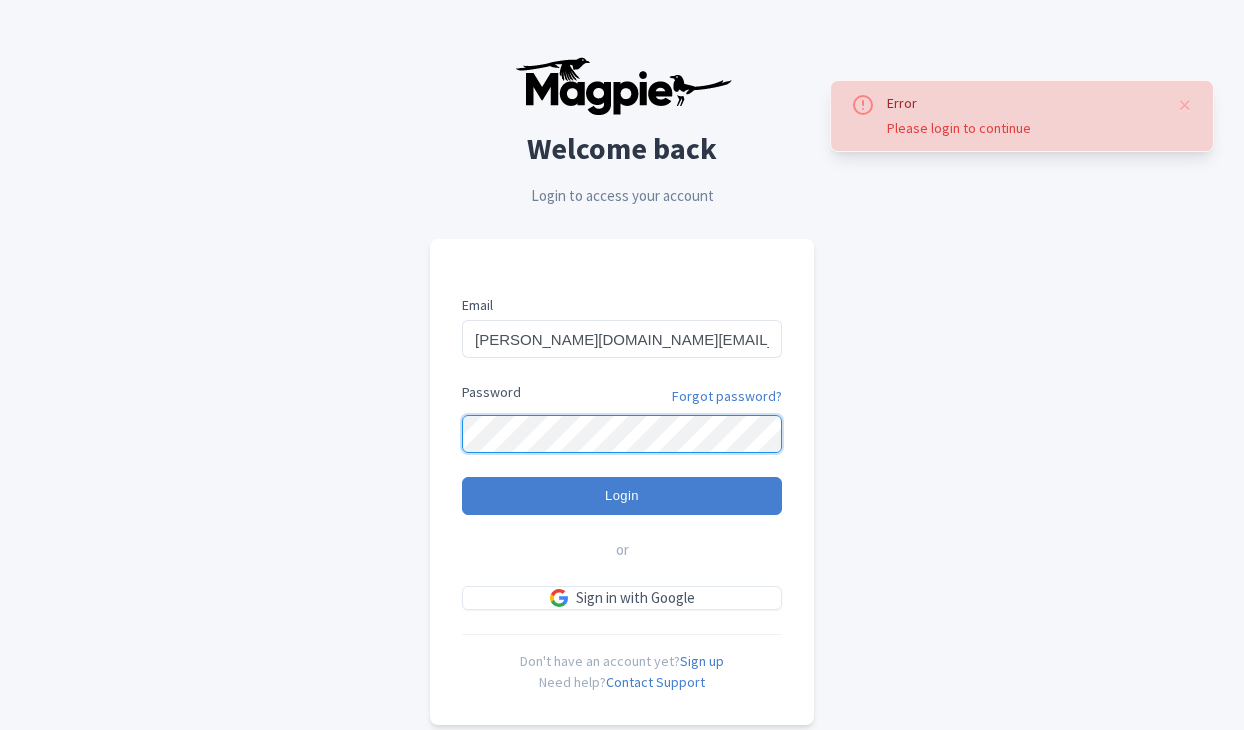 click on "Login" at bounding box center (622, 496) 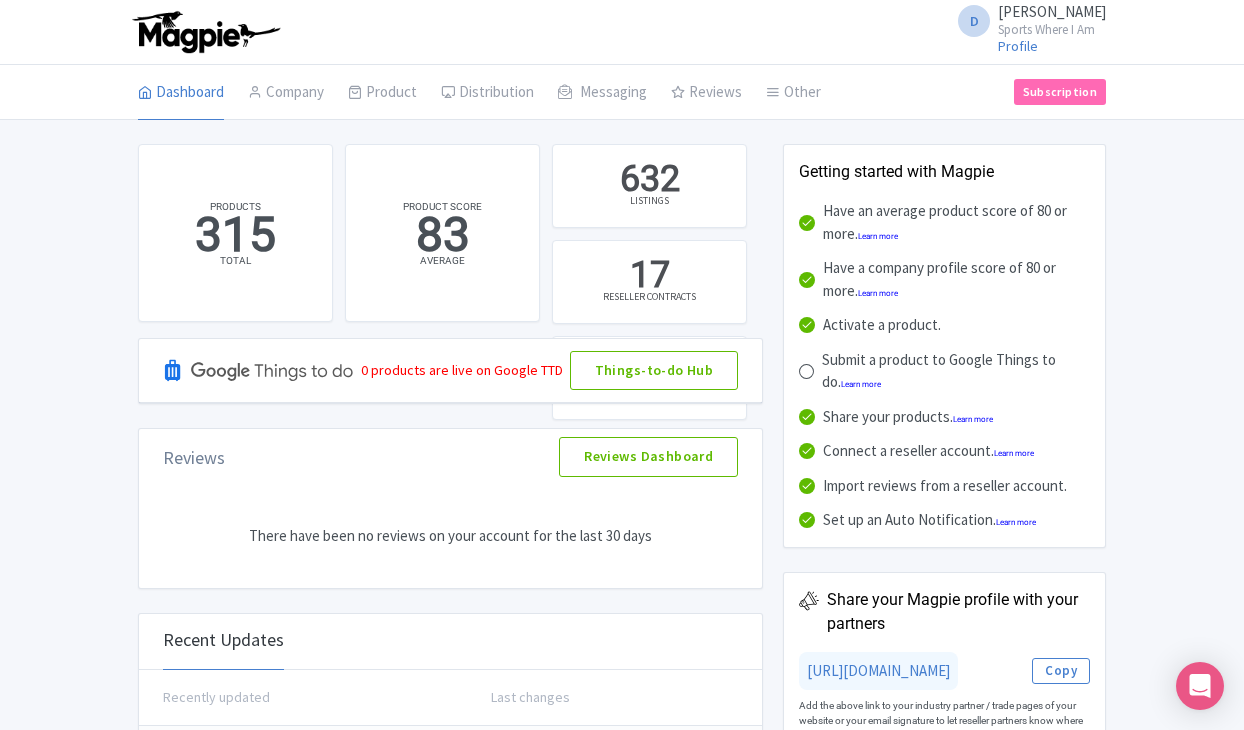 scroll, scrollTop: 0, scrollLeft: 0, axis: both 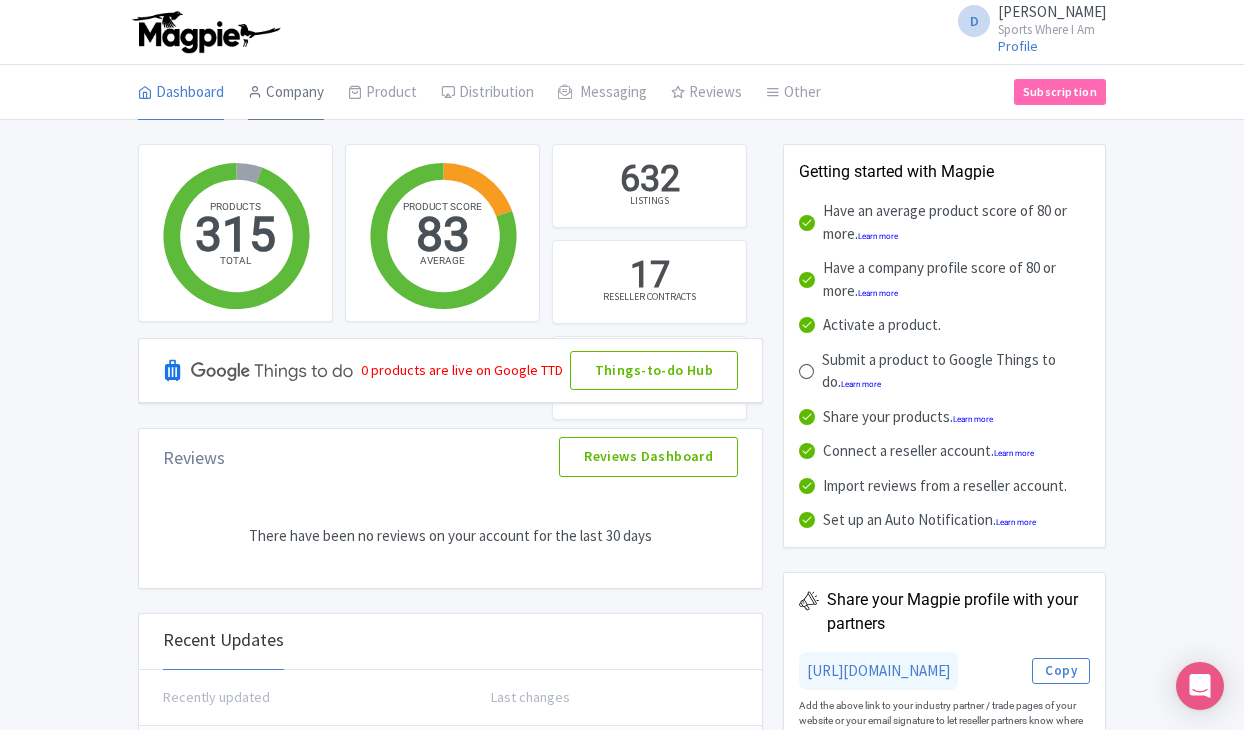 click on "Company" at bounding box center [286, 93] 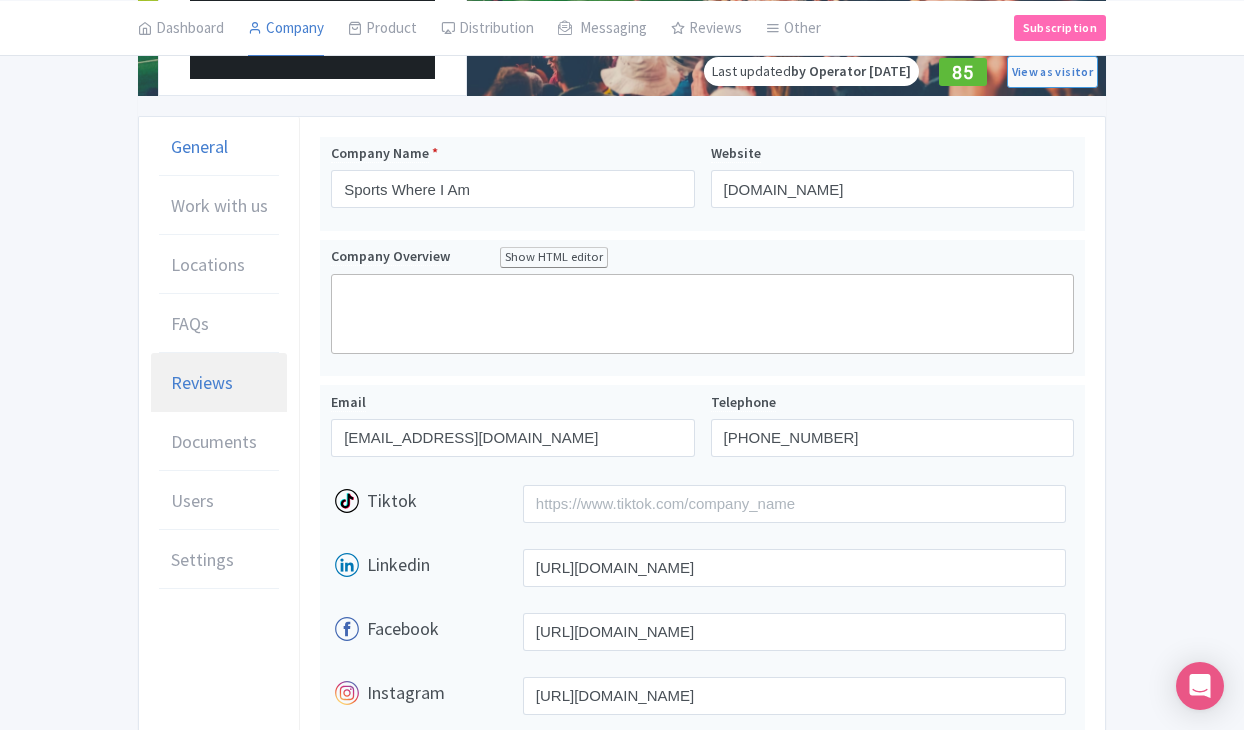 scroll, scrollTop: 367, scrollLeft: 0, axis: vertical 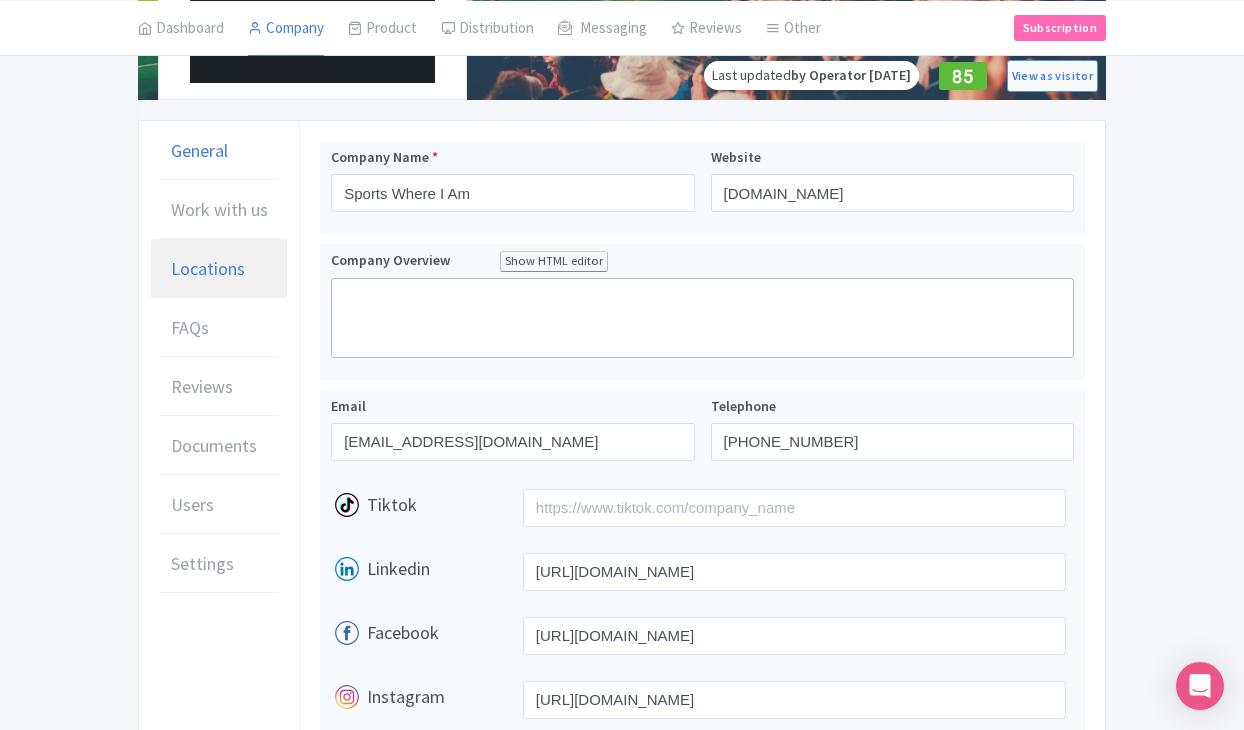 click on "Locations" at bounding box center (219, 269) 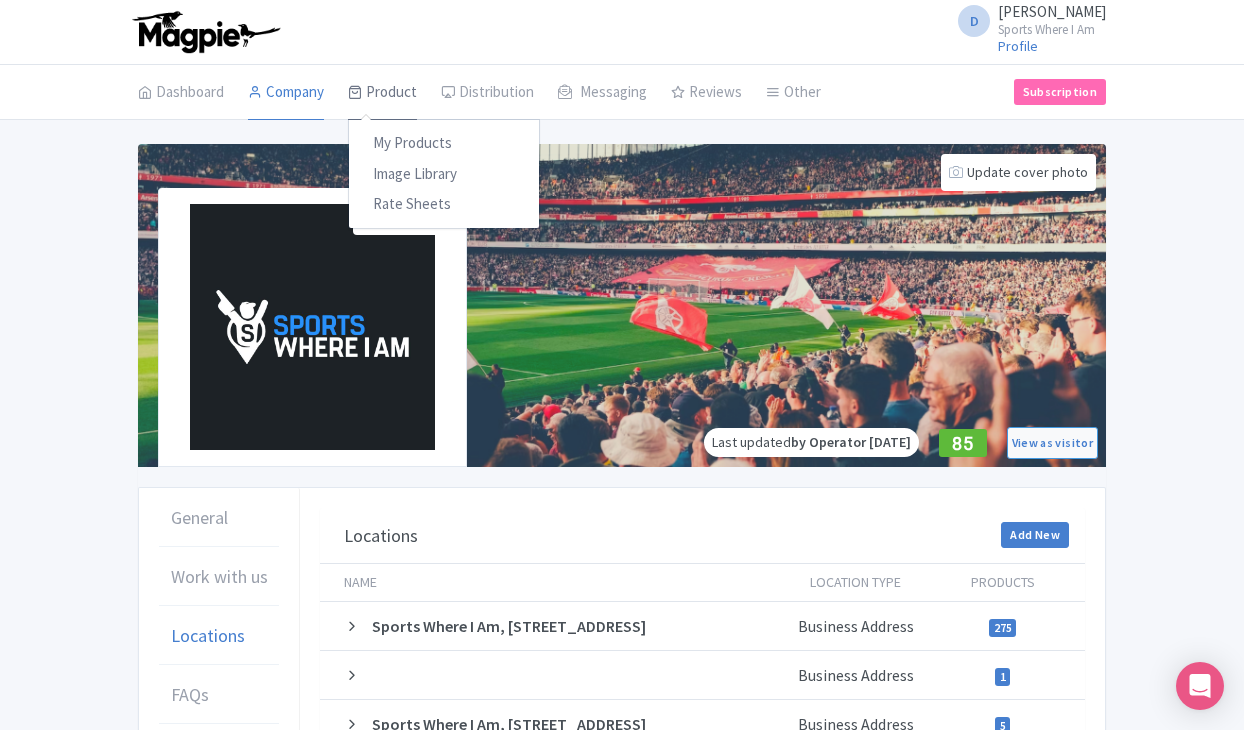 scroll, scrollTop: 0, scrollLeft: 0, axis: both 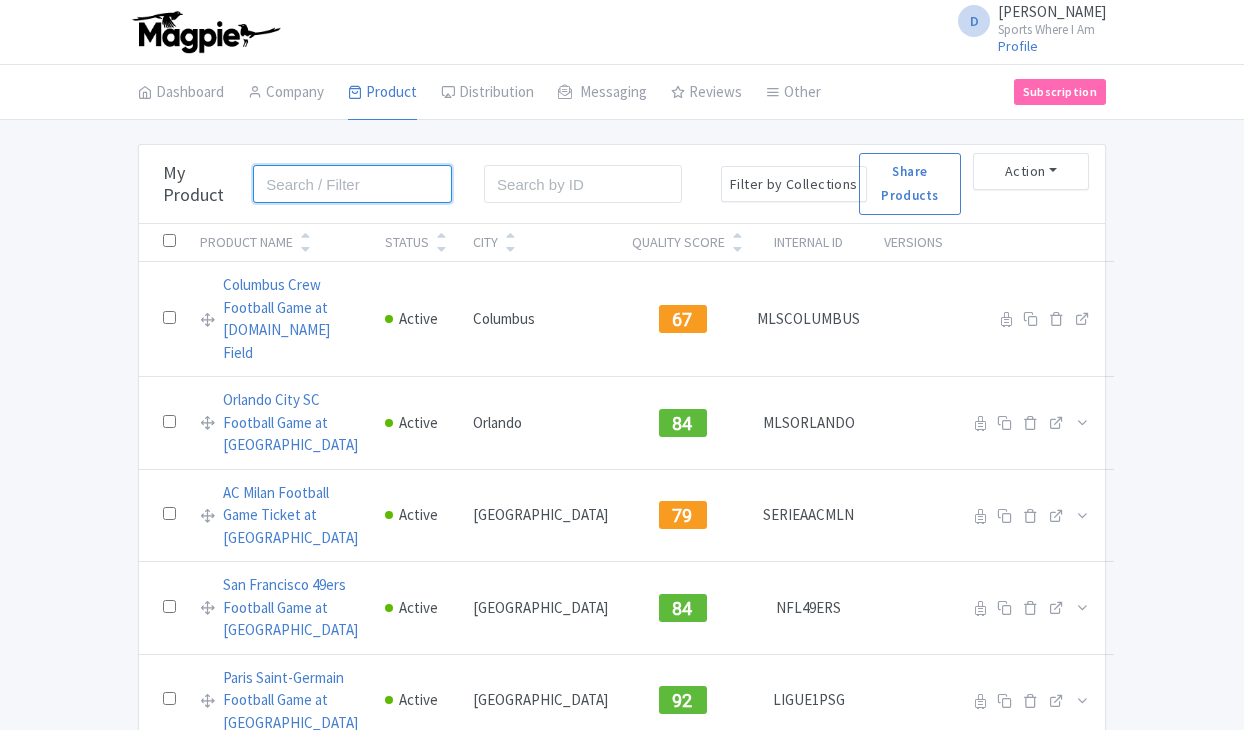 click at bounding box center (352, 184) 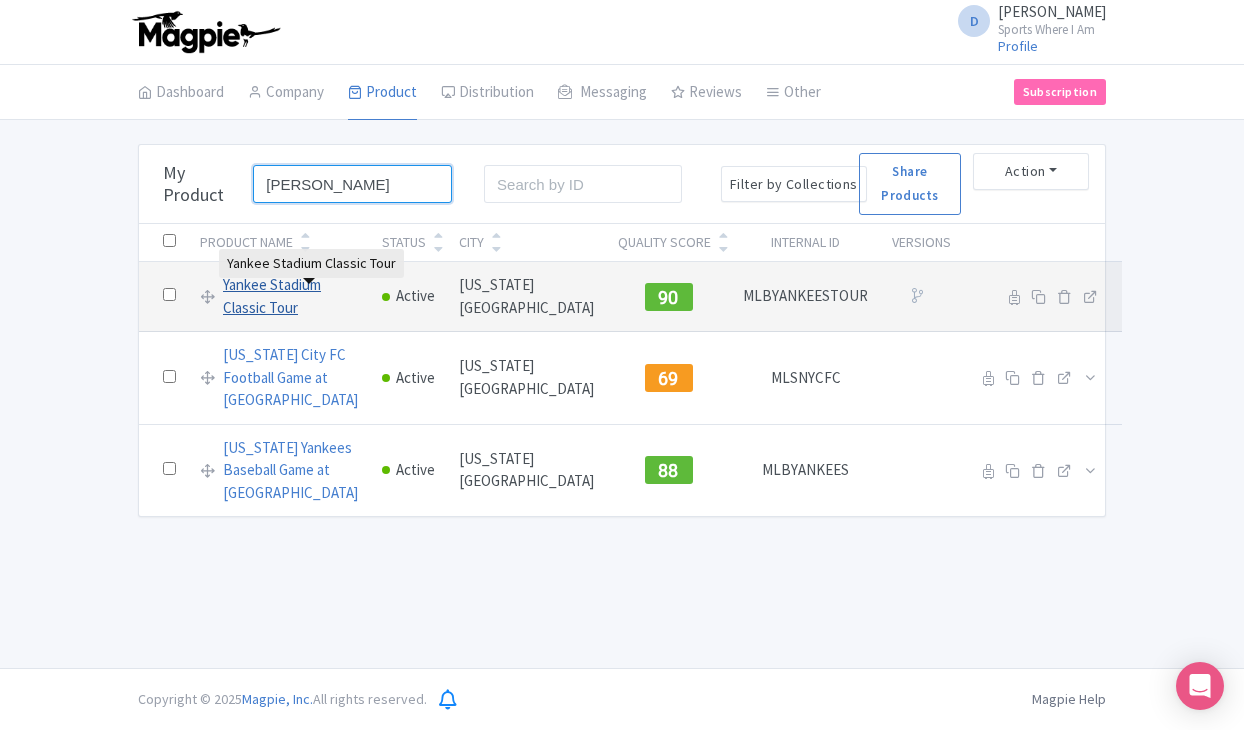 type on "Yanke" 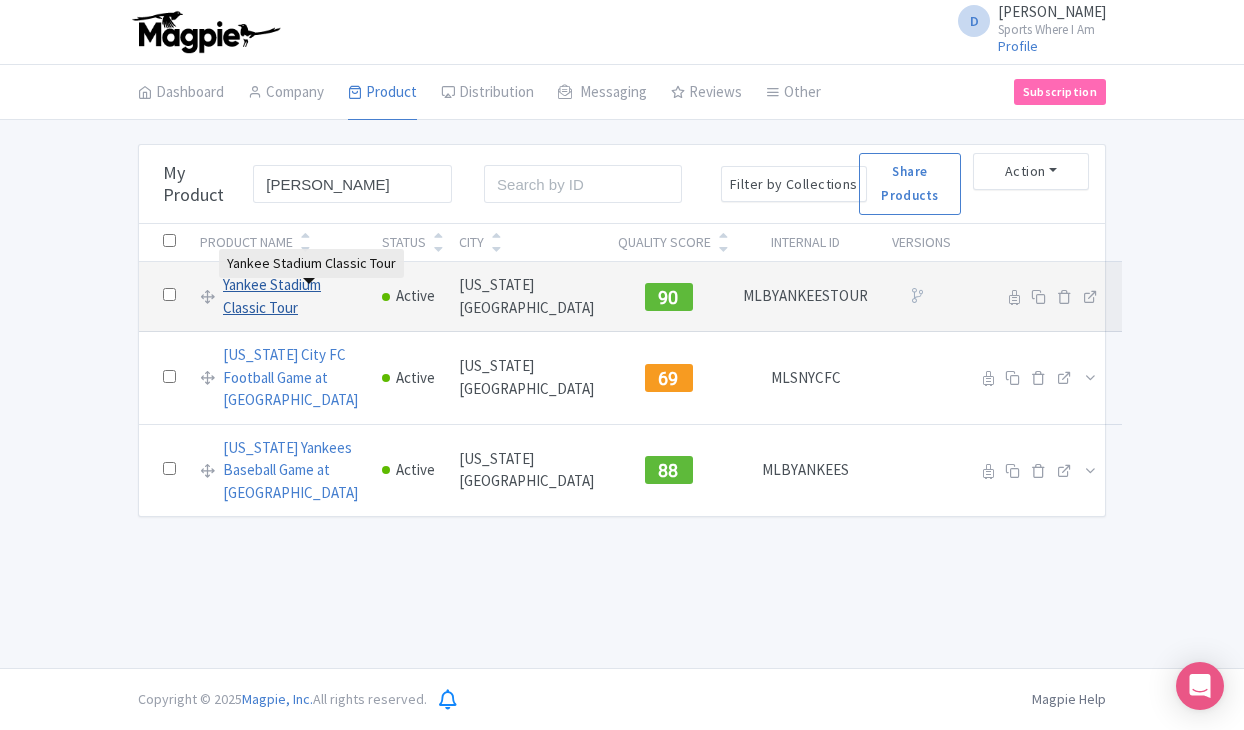 click on "Yankee Stadium Classic Tour" at bounding box center (290, 296) 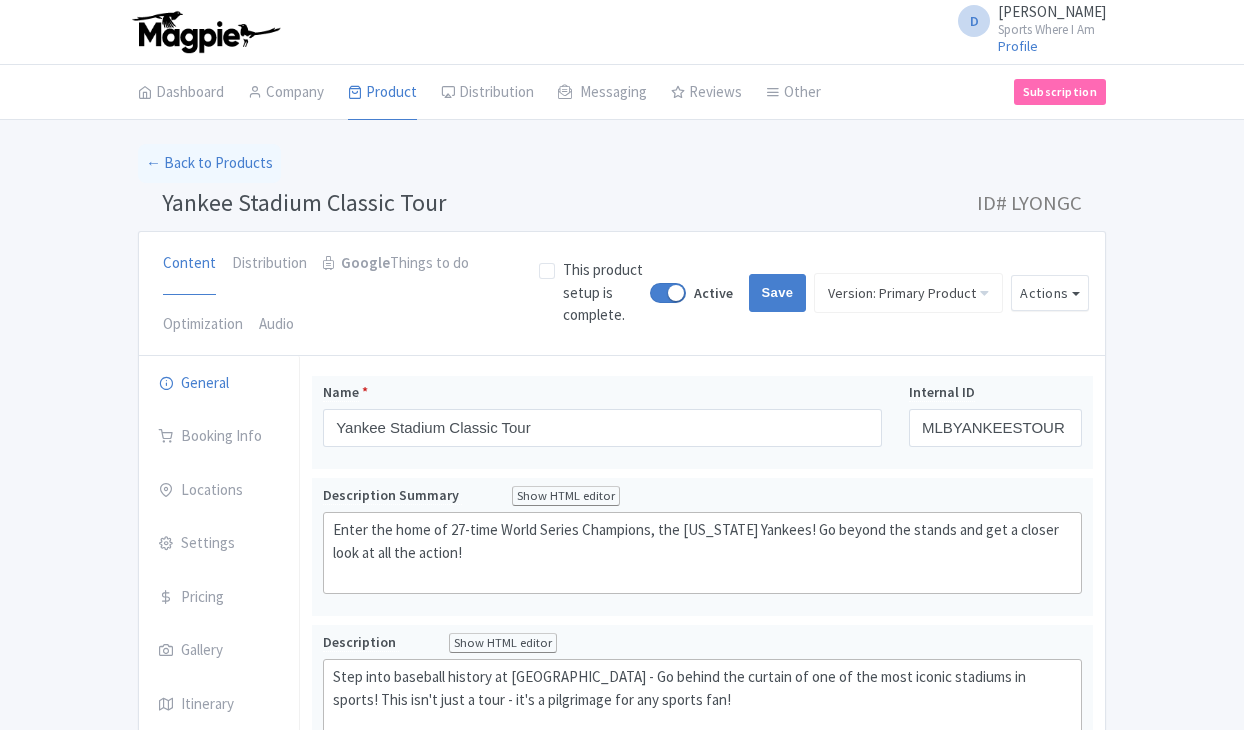 scroll, scrollTop: 0, scrollLeft: 0, axis: both 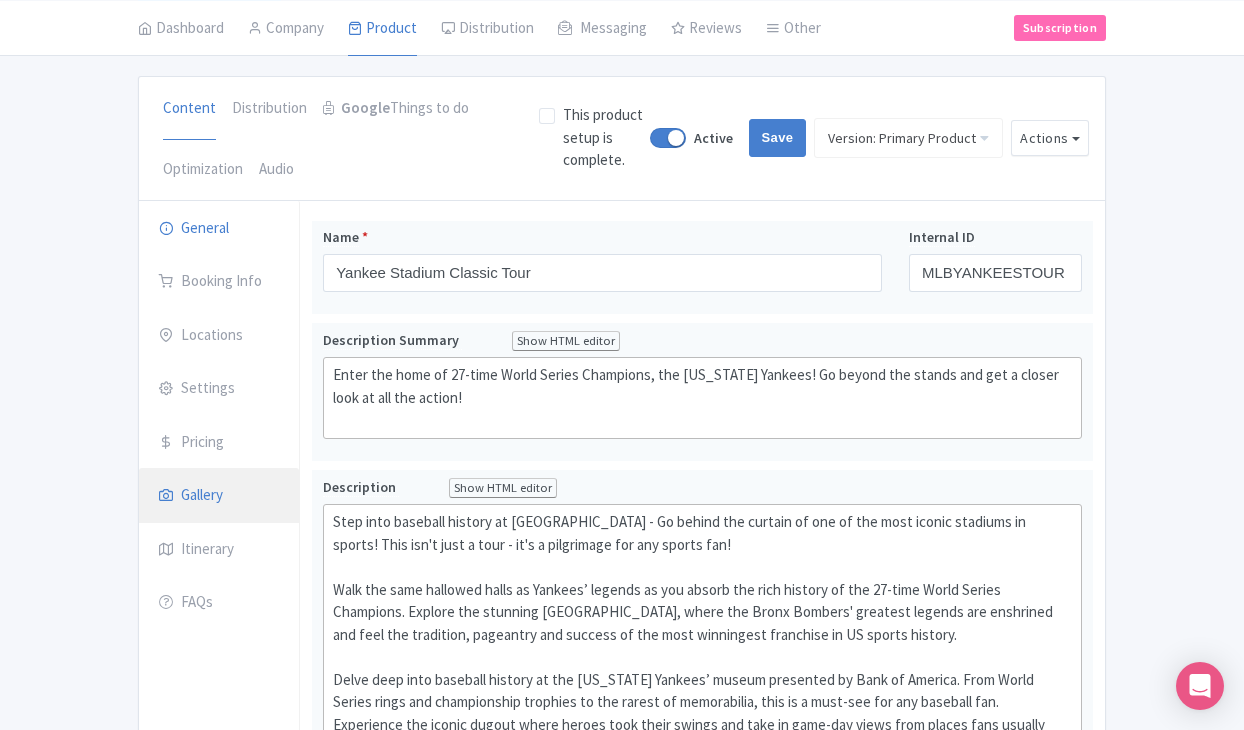 click on "Gallery" at bounding box center (219, 496) 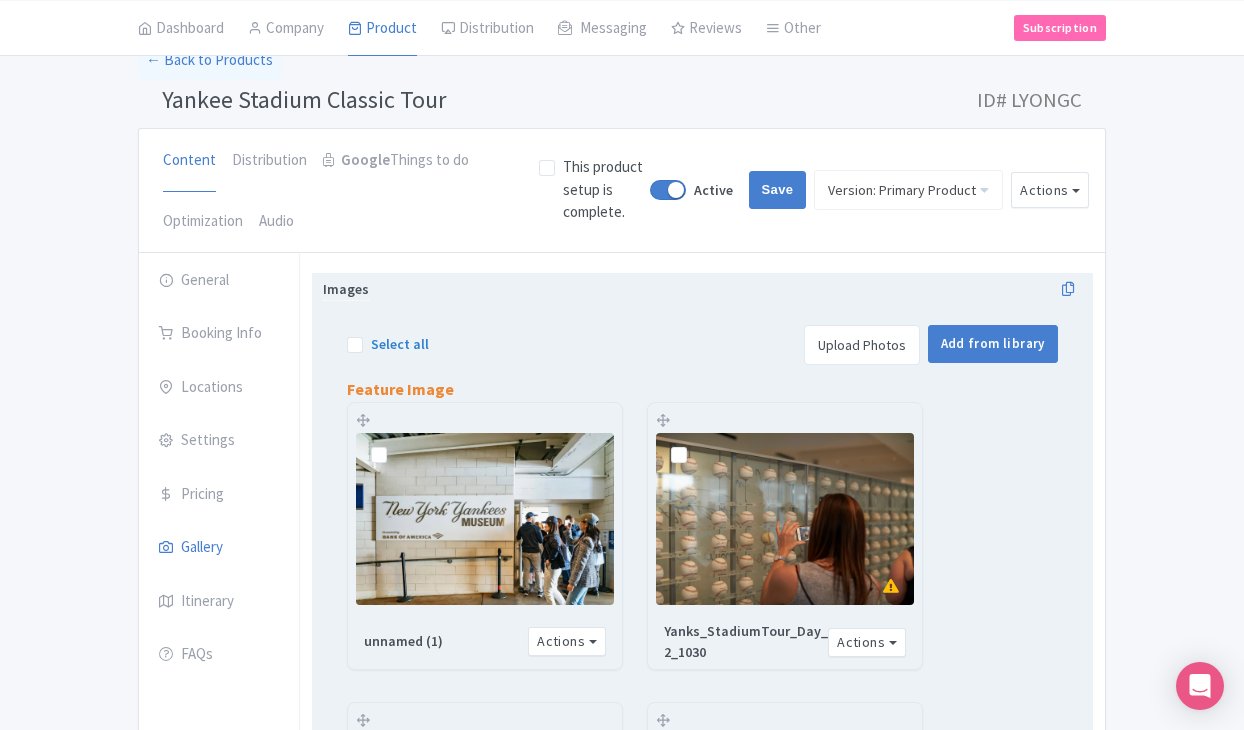 scroll, scrollTop: 58, scrollLeft: 0, axis: vertical 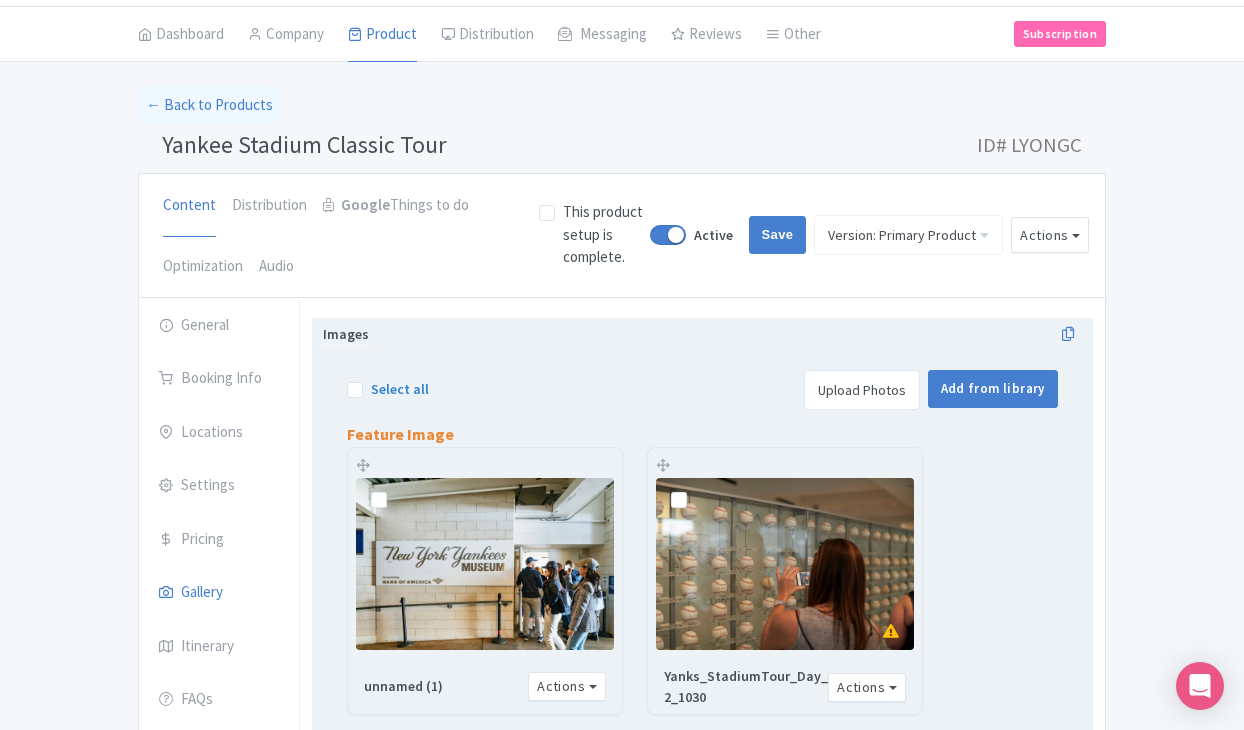 click on "Select all" at bounding box center [388, 390] 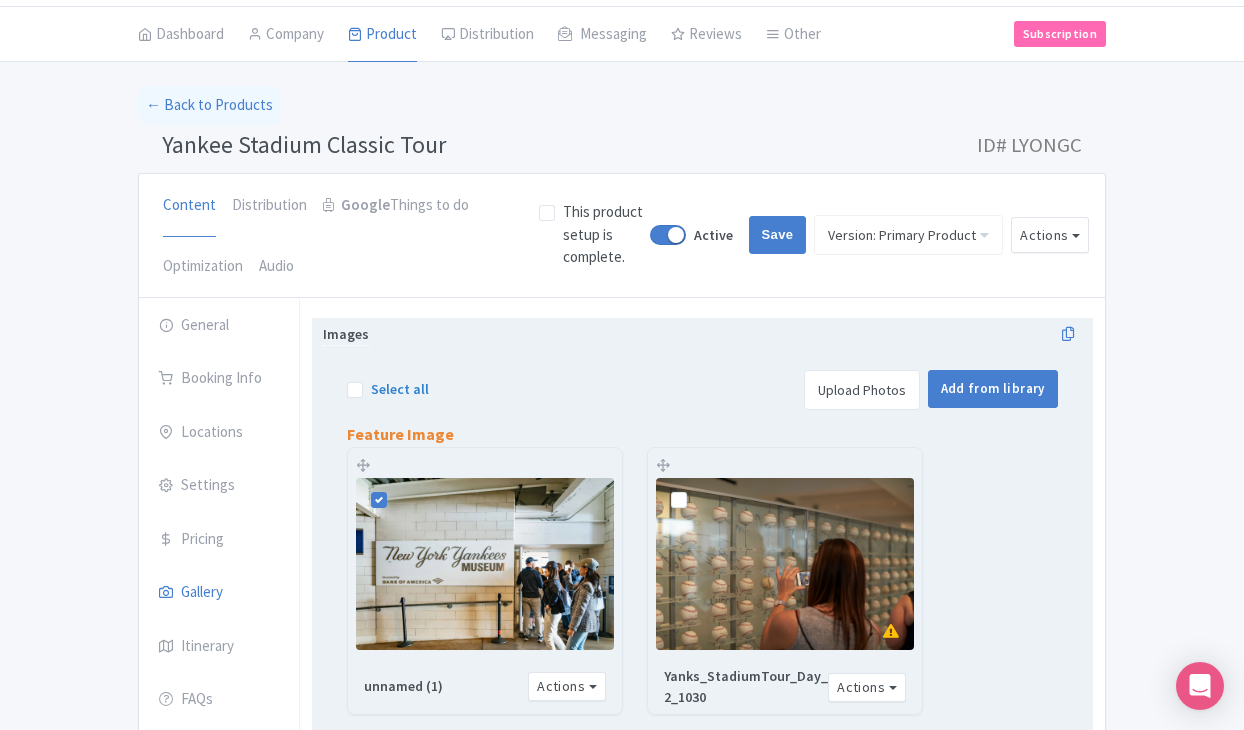checkbox on "true" 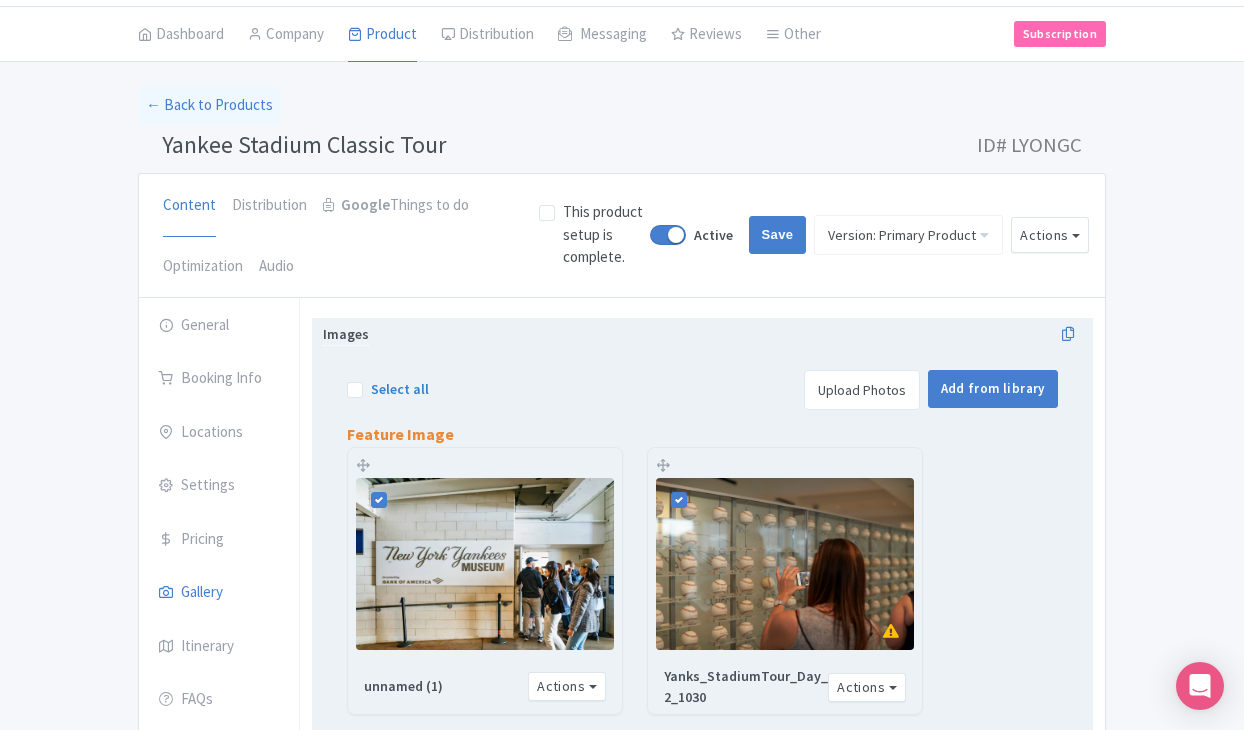 checkbox on "true" 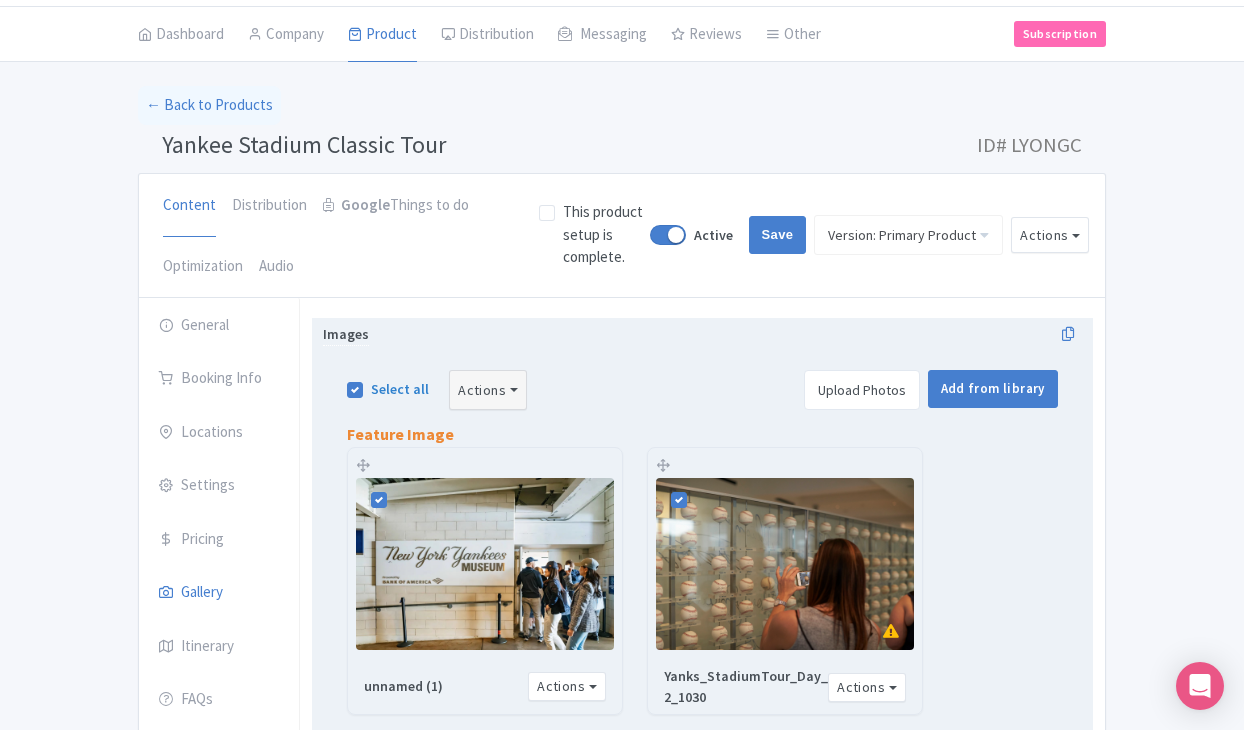 click on "Actions" at bounding box center (488, 390) 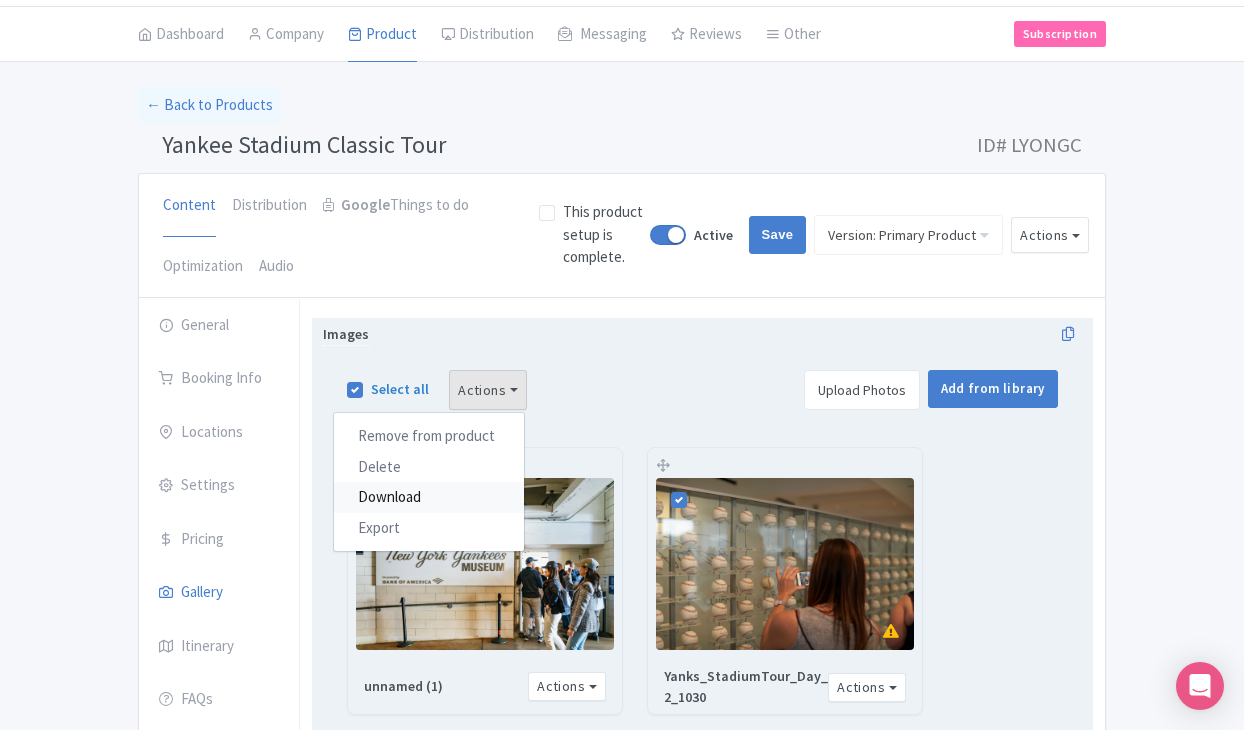 click on "Download" at bounding box center (429, 497) 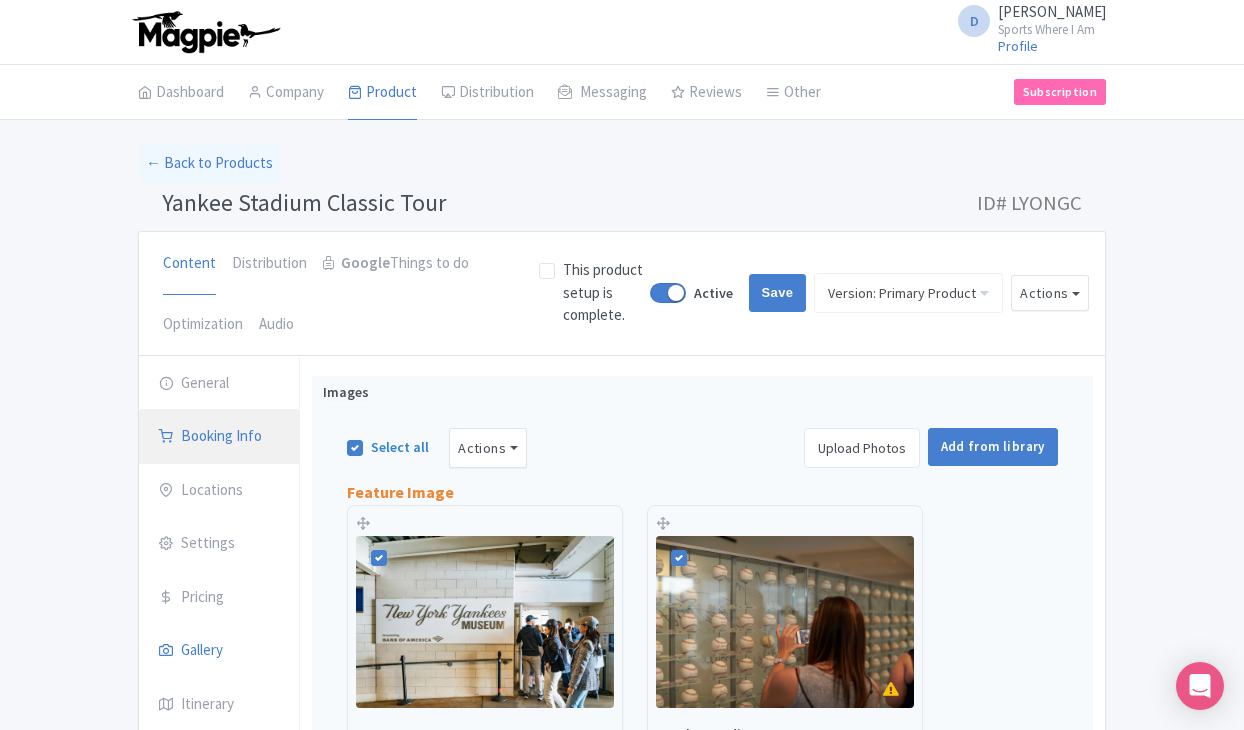 scroll, scrollTop: 0, scrollLeft: 0, axis: both 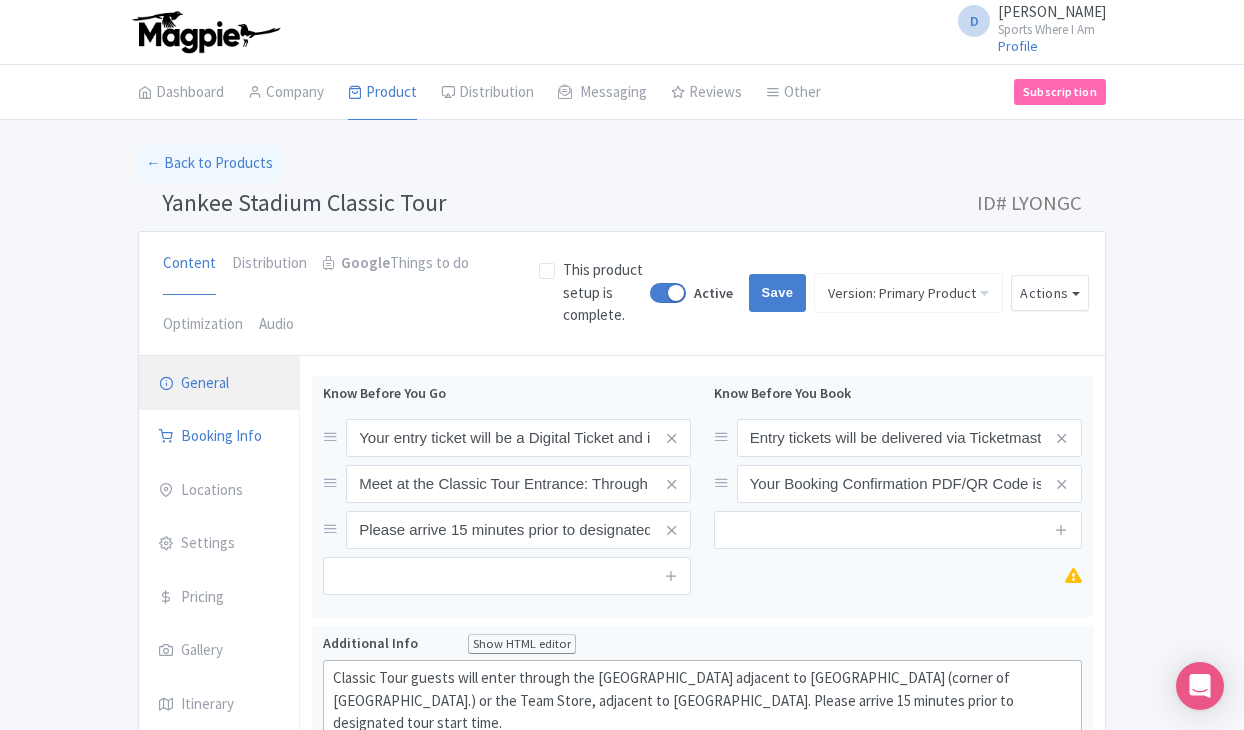 click on "General" at bounding box center [219, 384] 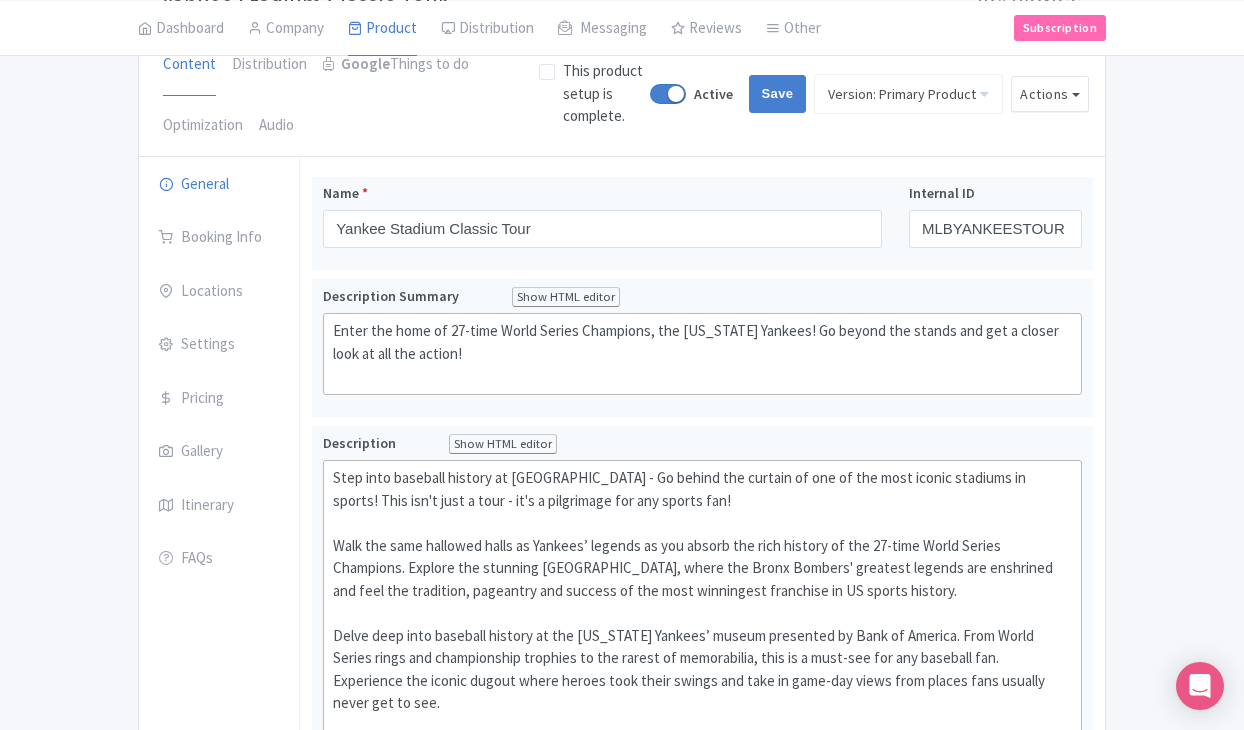 scroll, scrollTop: 234, scrollLeft: 0, axis: vertical 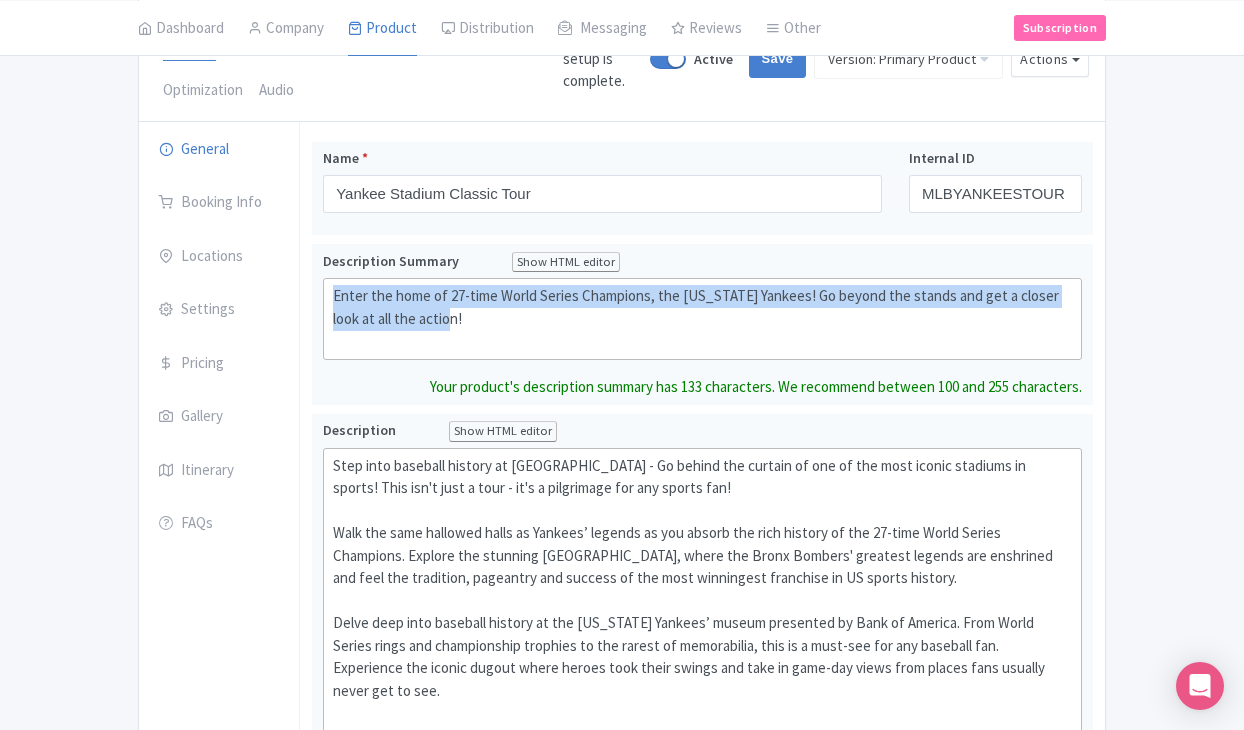 drag, startPoint x: 456, startPoint y: 324, endPoint x: 301, endPoint y: 275, distance: 162.56076 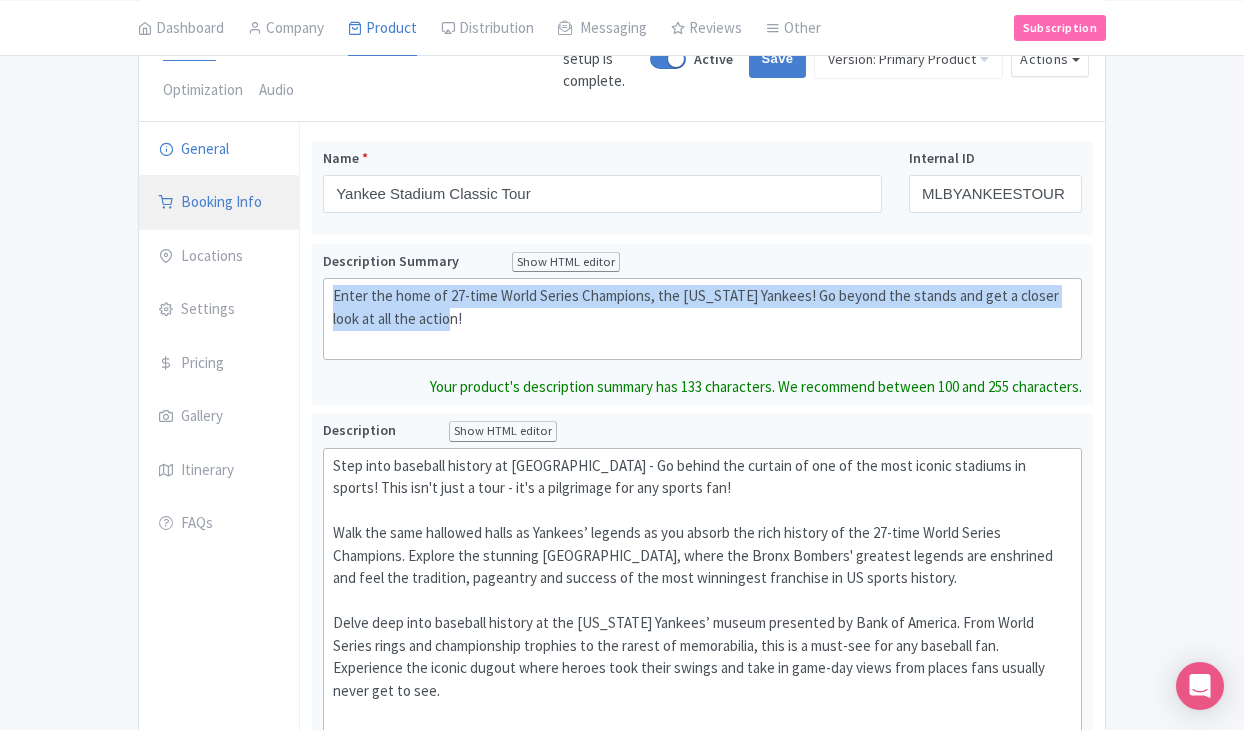 click on "Booking Info" at bounding box center (219, 203) 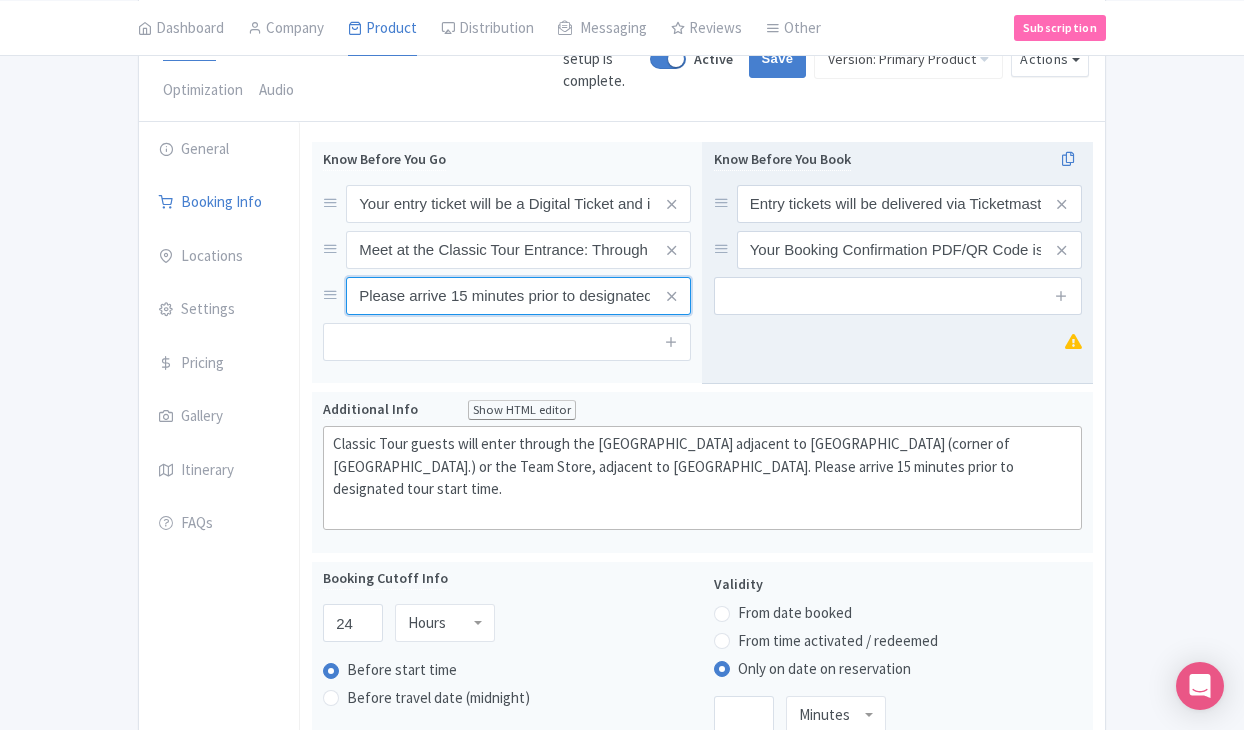 drag, startPoint x: 352, startPoint y: 294, endPoint x: 807, endPoint y: 359, distance: 459.61942 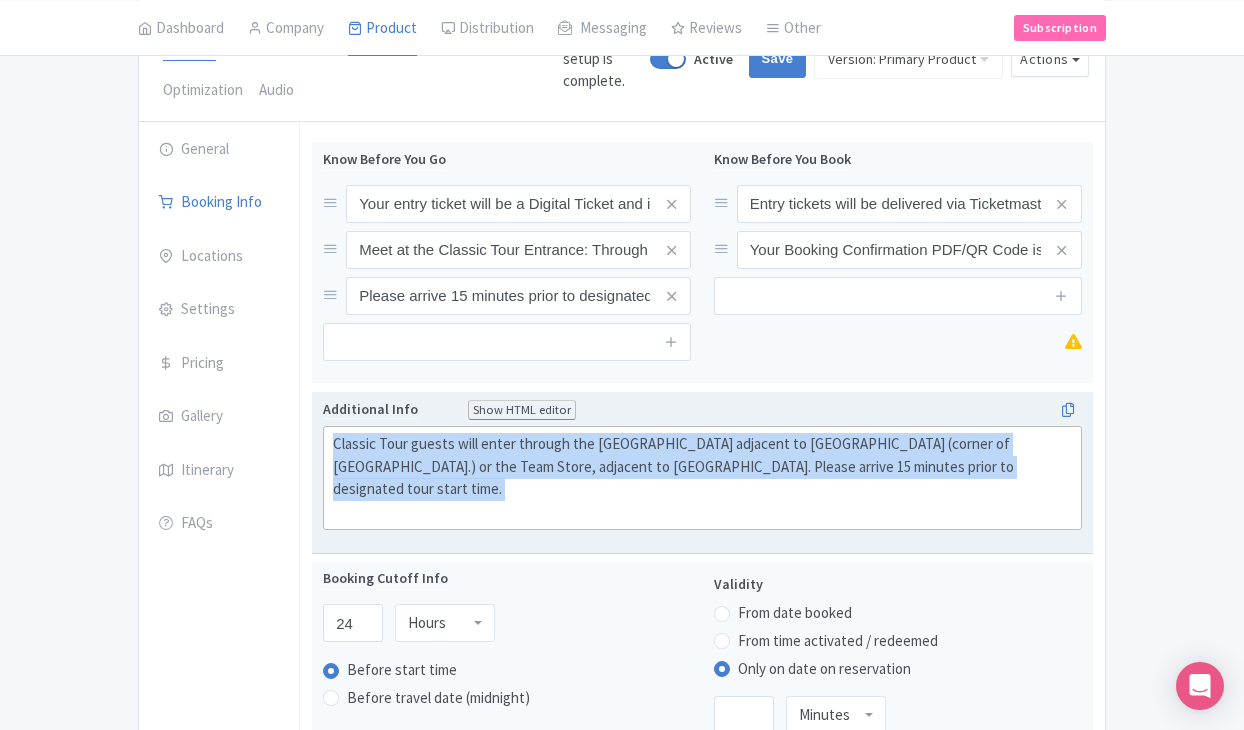 drag, startPoint x: 335, startPoint y: 443, endPoint x: 910, endPoint y: 479, distance: 576.12585 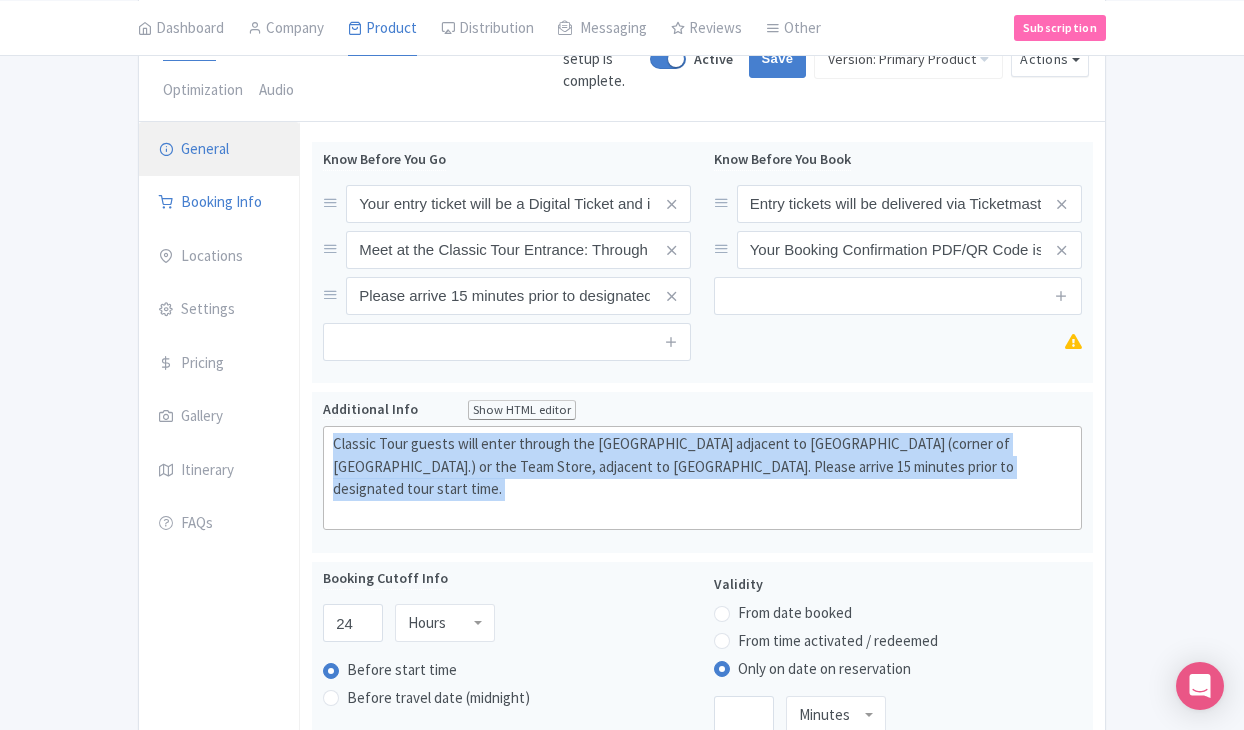 click on "General" at bounding box center (219, 150) 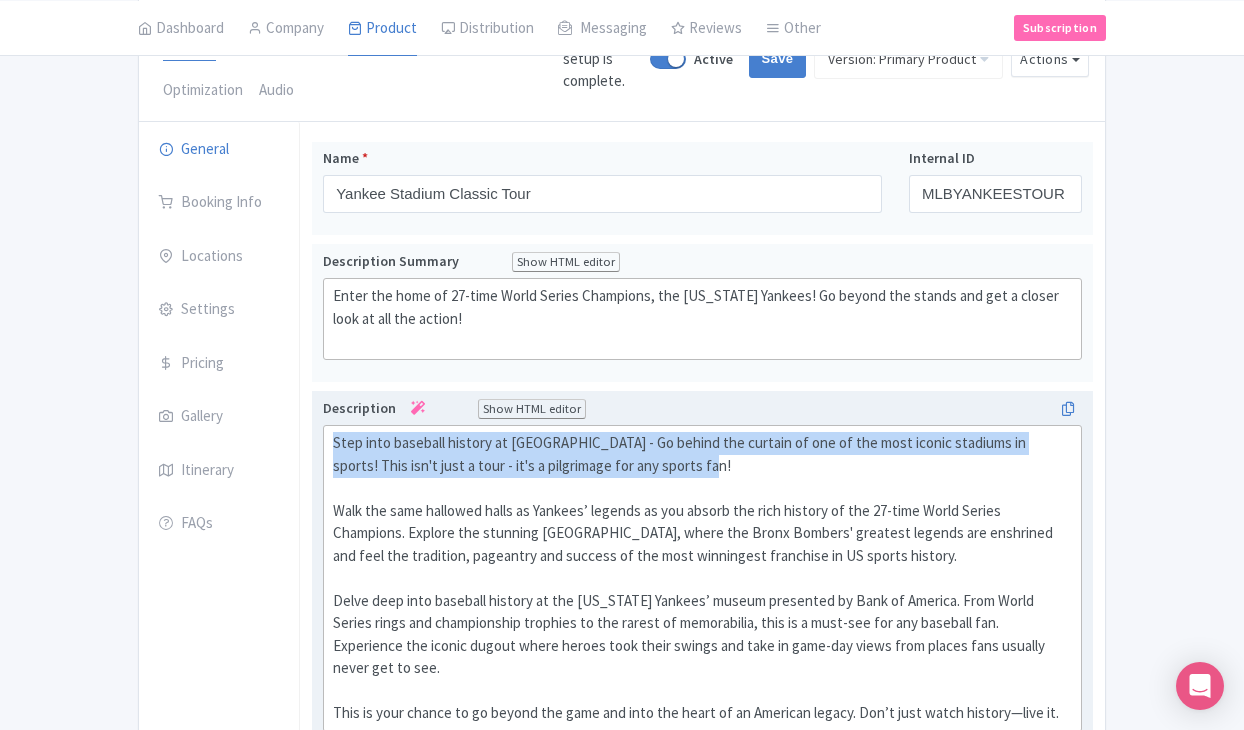 drag, startPoint x: 669, startPoint y: 465, endPoint x: 340, endPoint y: 427, distance: 331.18726 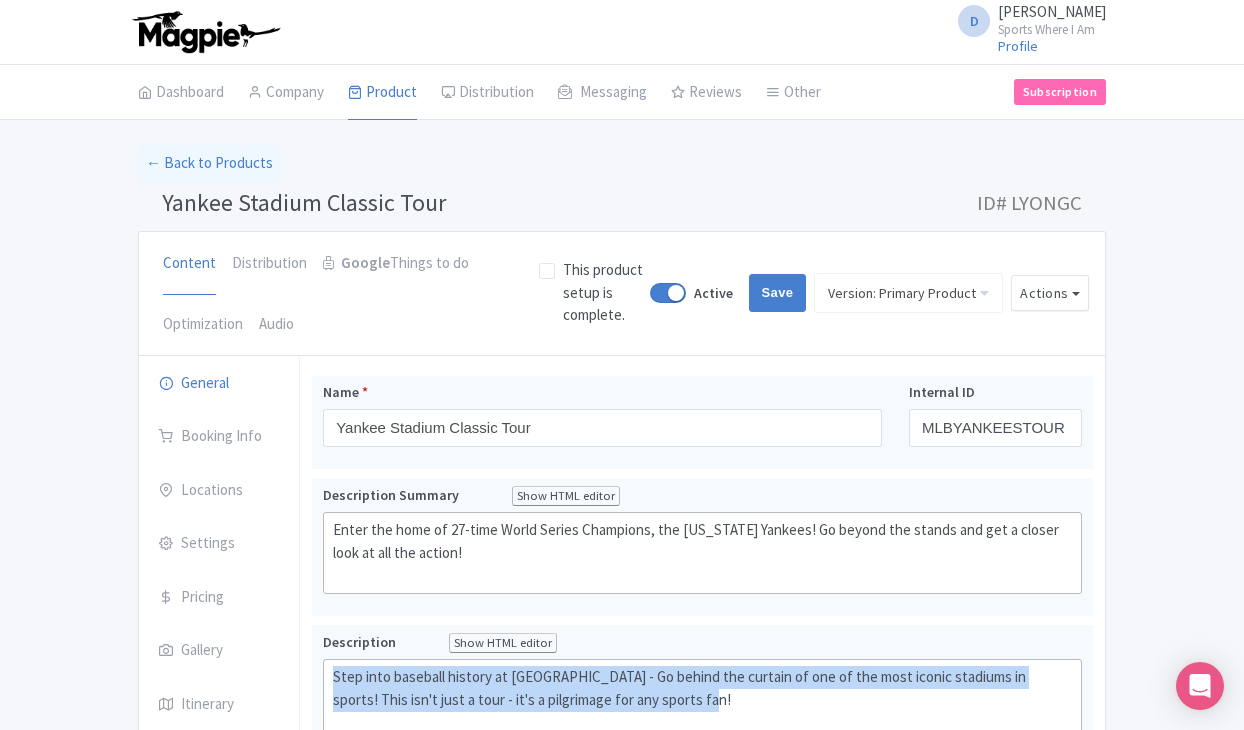 scroll, scrollTop: 0, scrollLeft: 0, axis: both 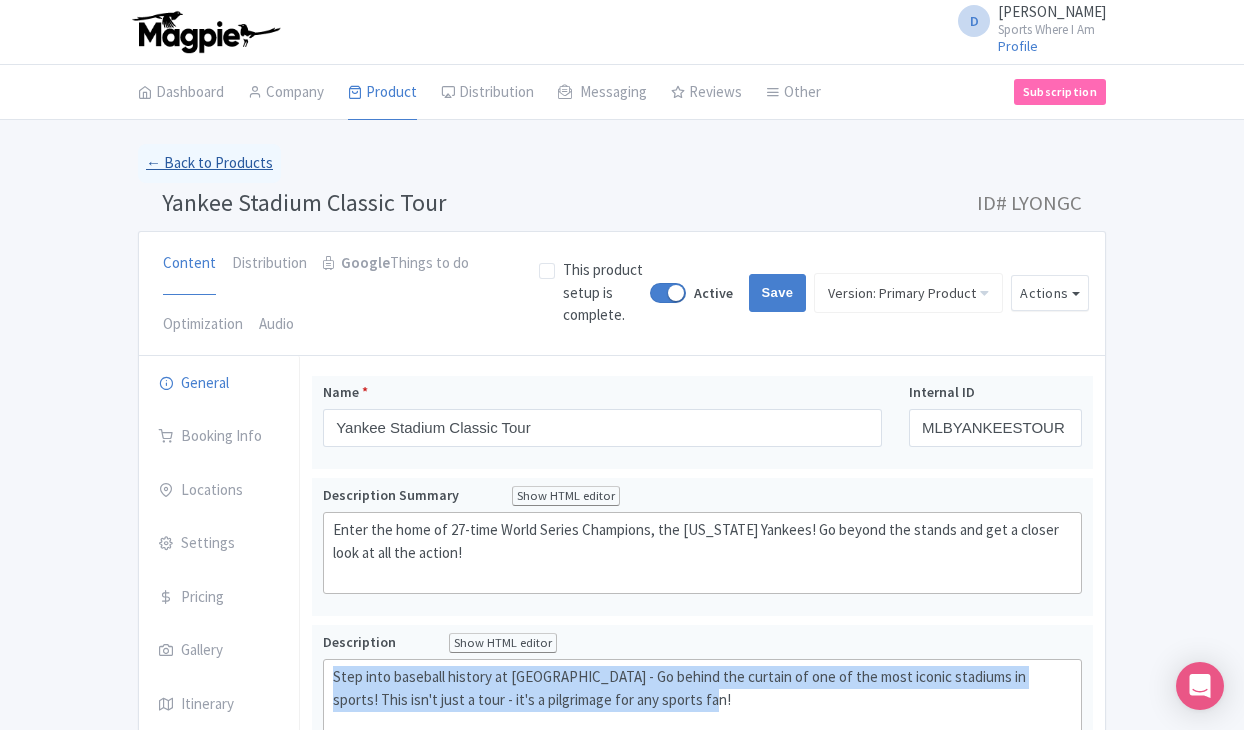 click on "← Back to Products" at bounding box center (209, 163) 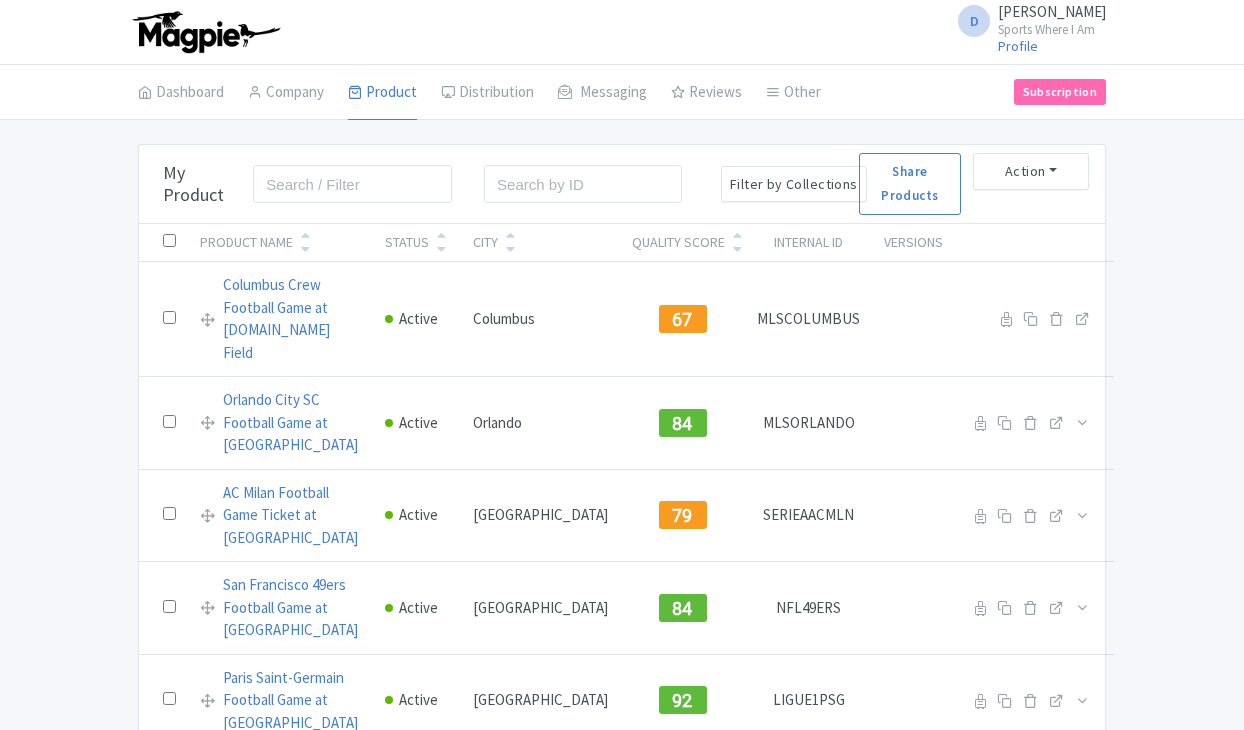 scroll, scrollTop: 0, scrollLeft: 0, axis: both 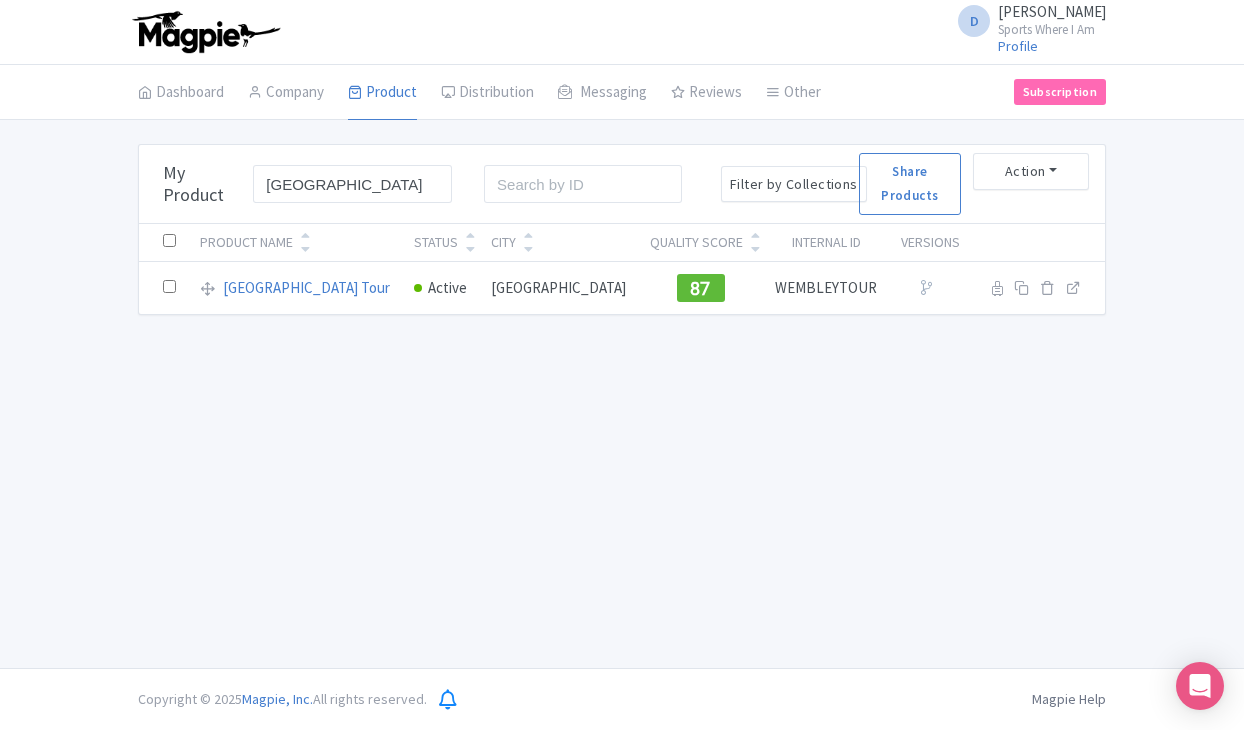 type on "Wembley" 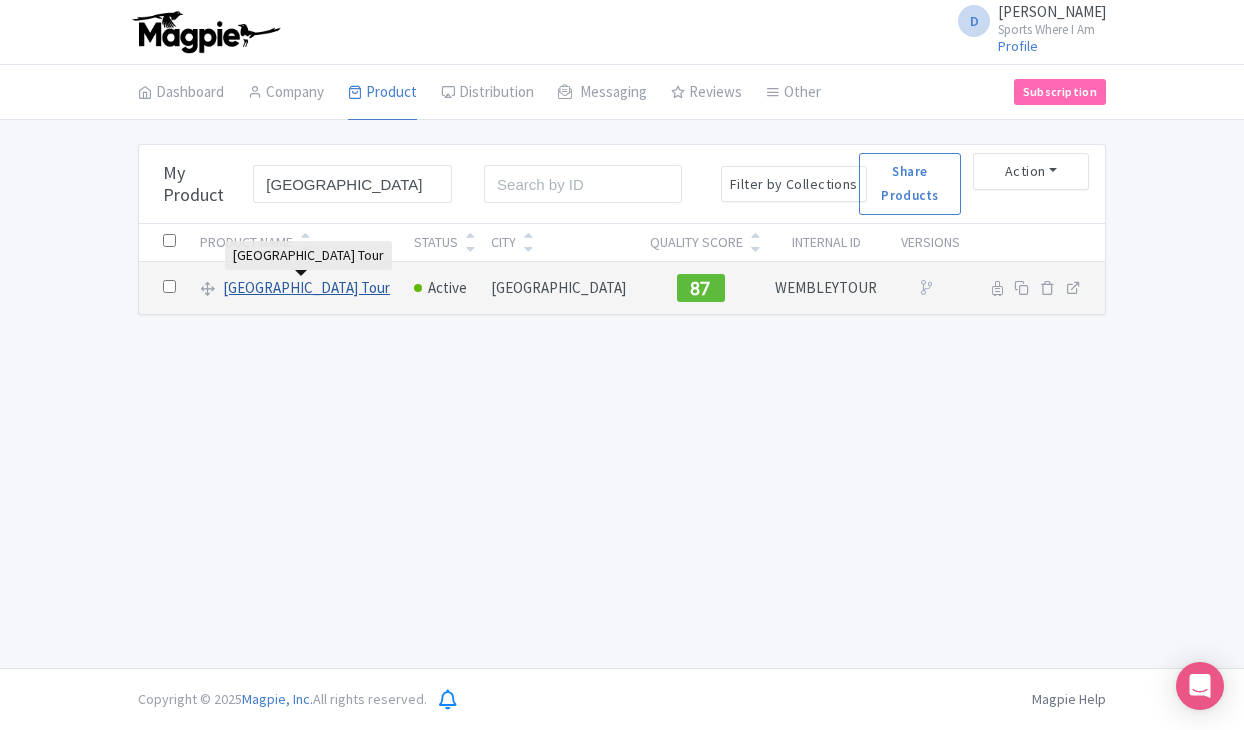 drag, startPoint x: 324, startPoint y: 219, endPoint x: 302, endPoint y: 287, distance: 71.470276 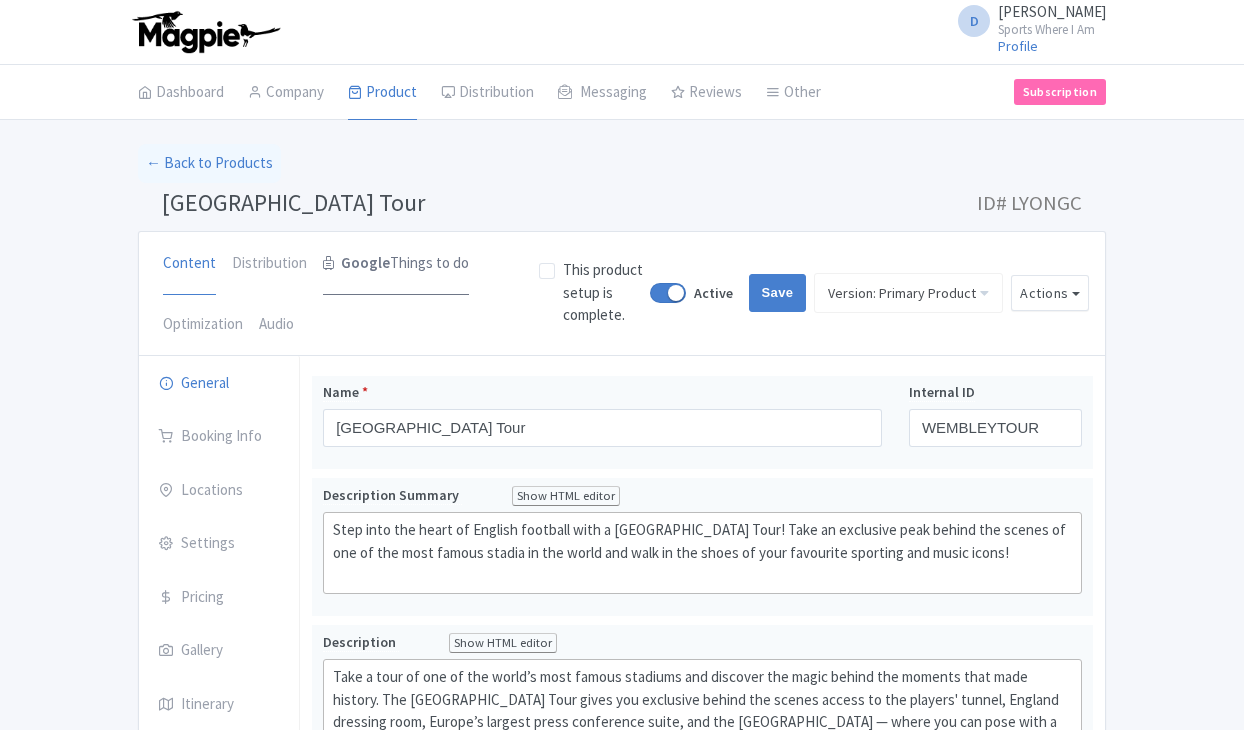 scroll, scrollTop: 0, scrollLeft: 0, axis: both 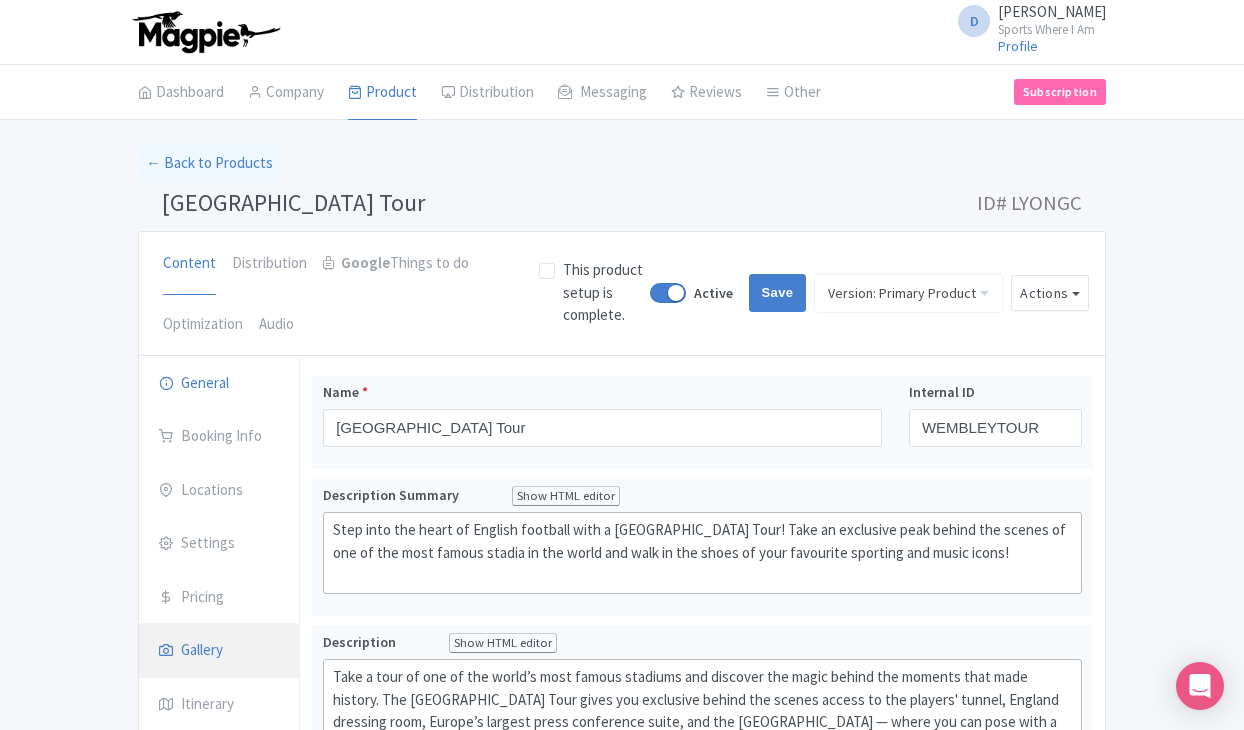 click on "Gallery" at bounding box center [219, 651] 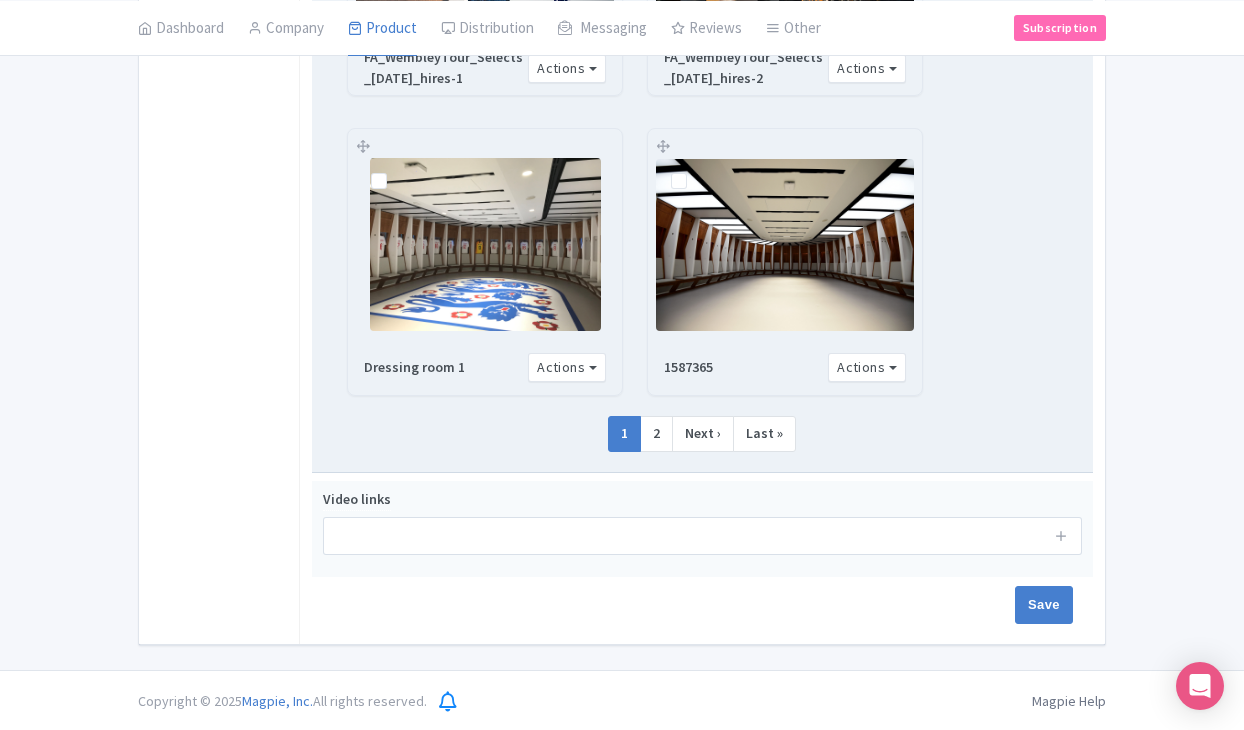 scroll, scrollTop: 1876, scrollLeft: 0, axis: vertical 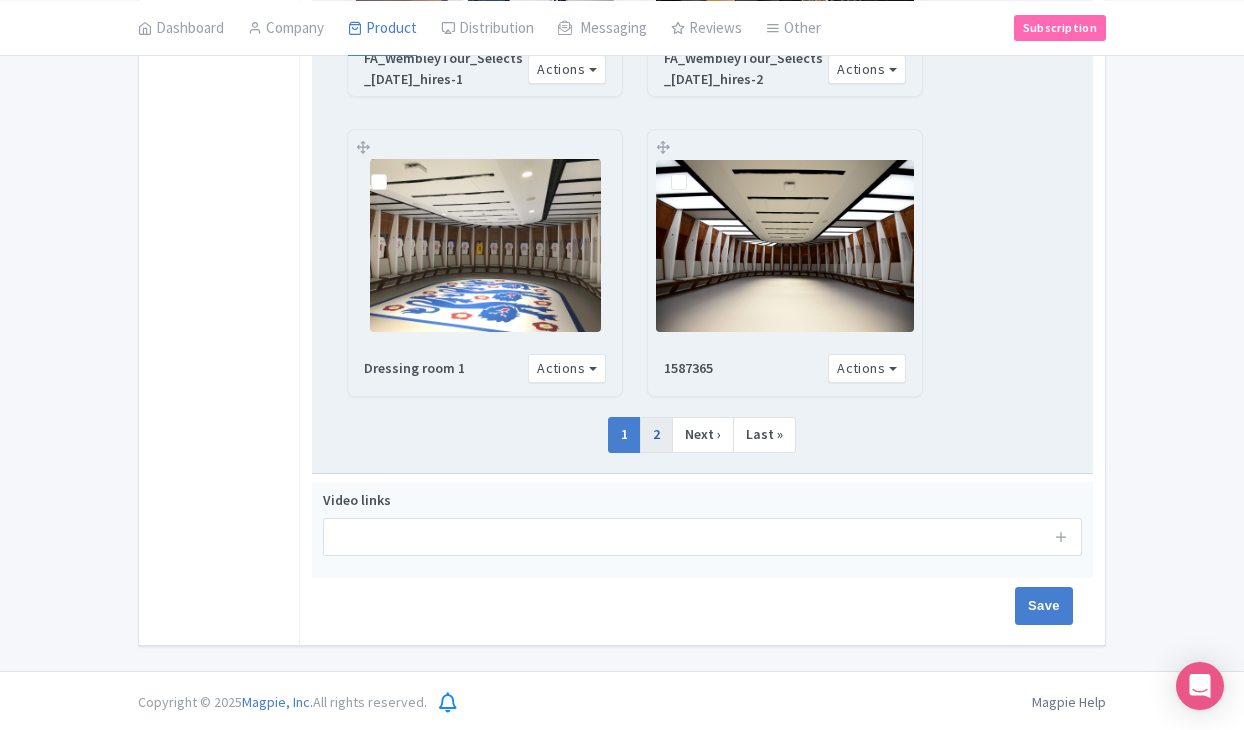 click on "2" at bounding box center (656, 435) 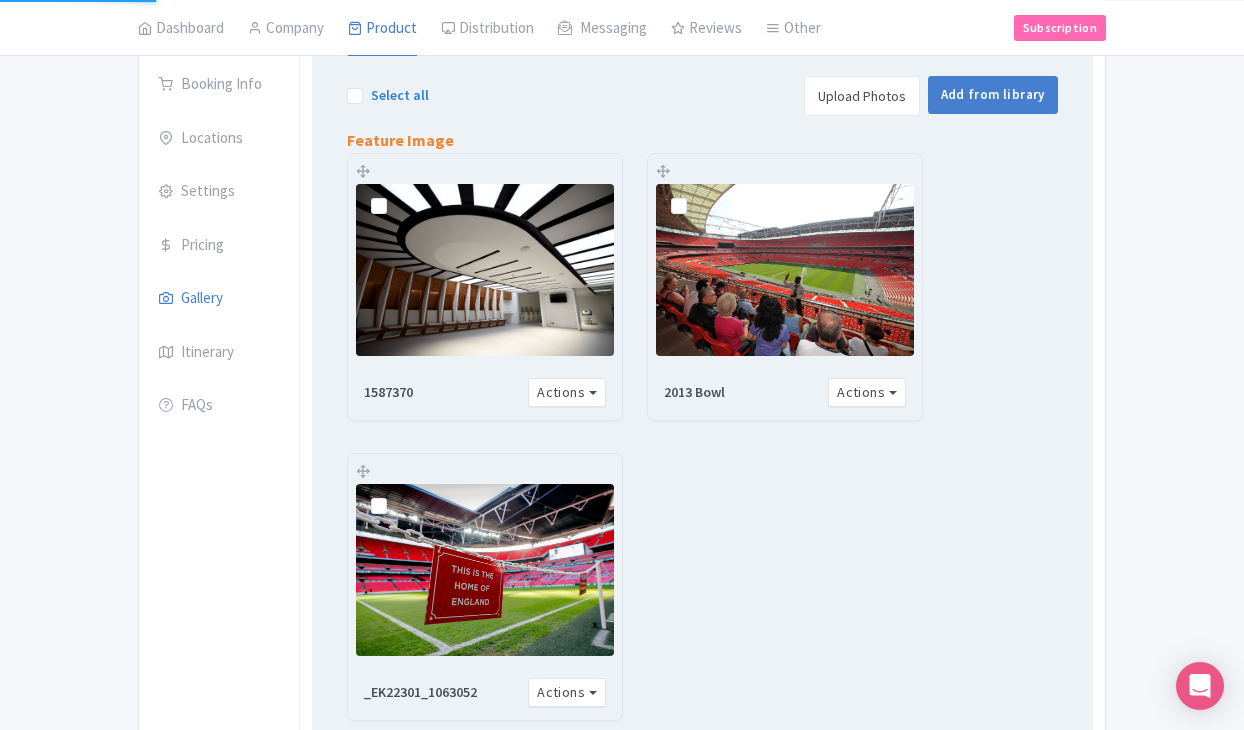 scroll, scrollTop: 425, scrollLeft: 0, axis: vertical 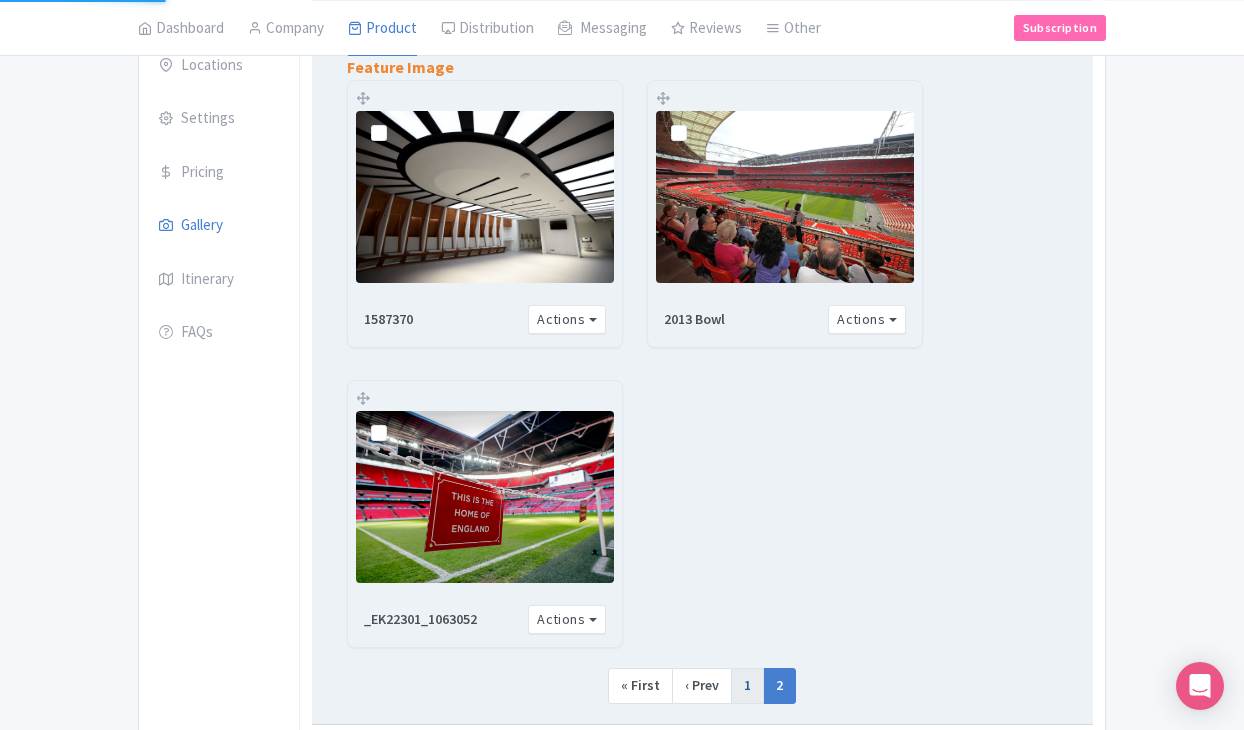 click on "1" at bounding box center [747, 686] 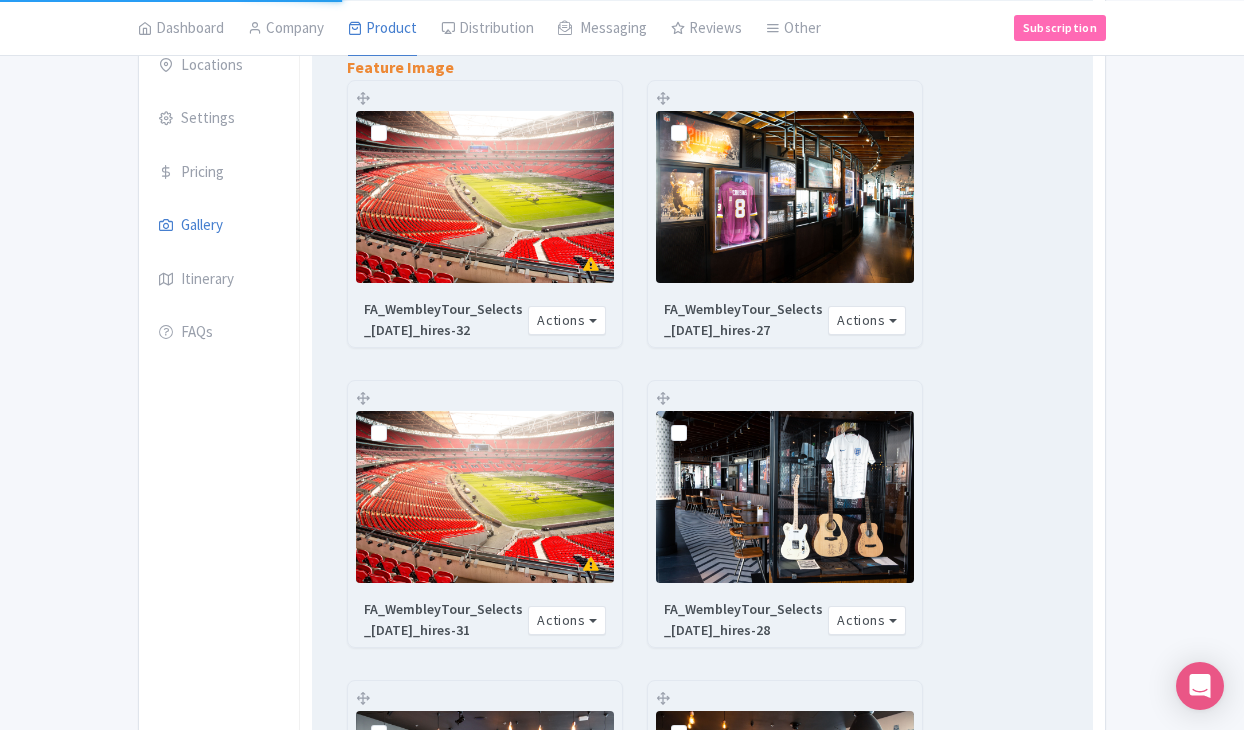 click at bounding box center (395, 422) 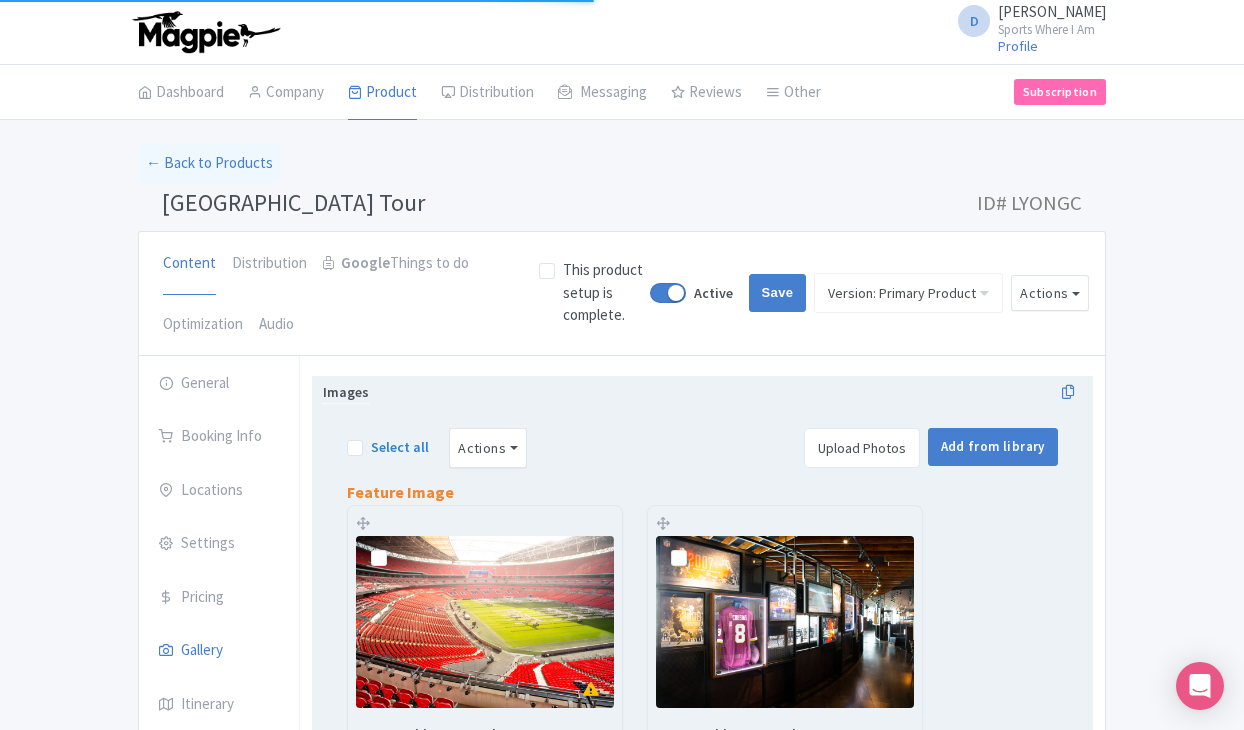 scroll, scrollTop: 0, scrollLeft: 0, axis: both 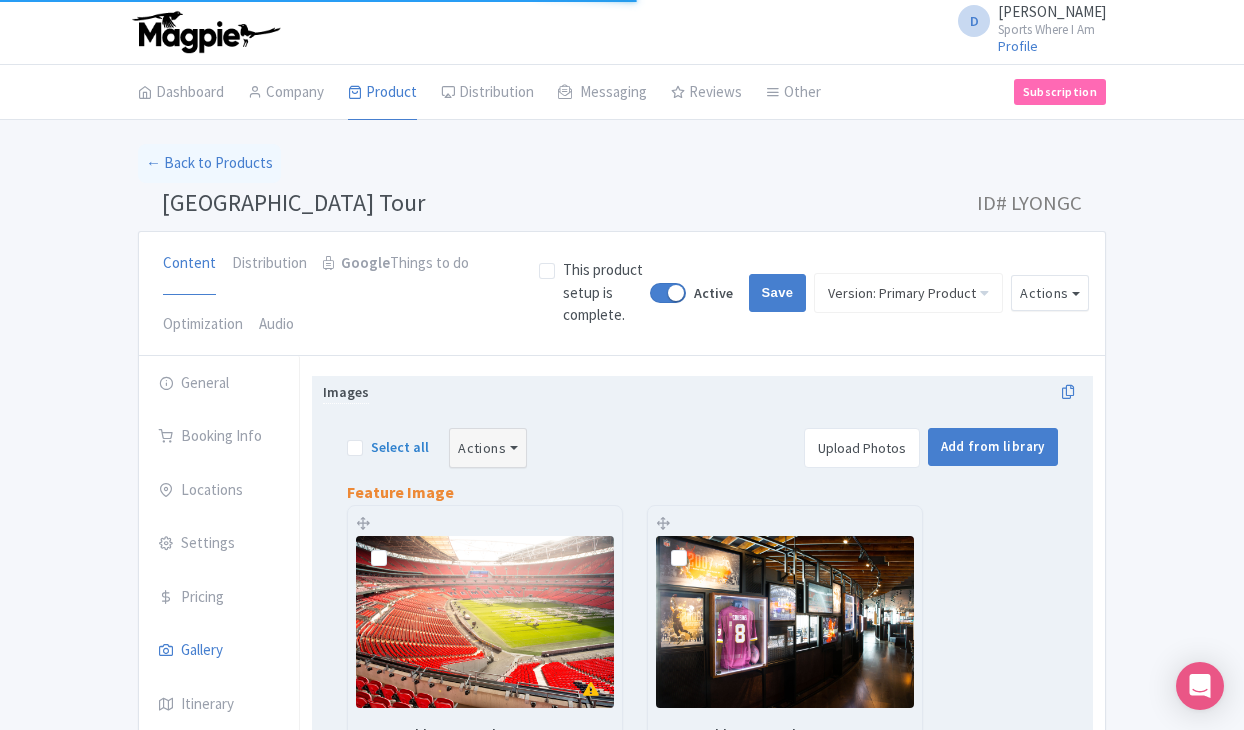 click on "Actions" at bounding box center [488, 448] 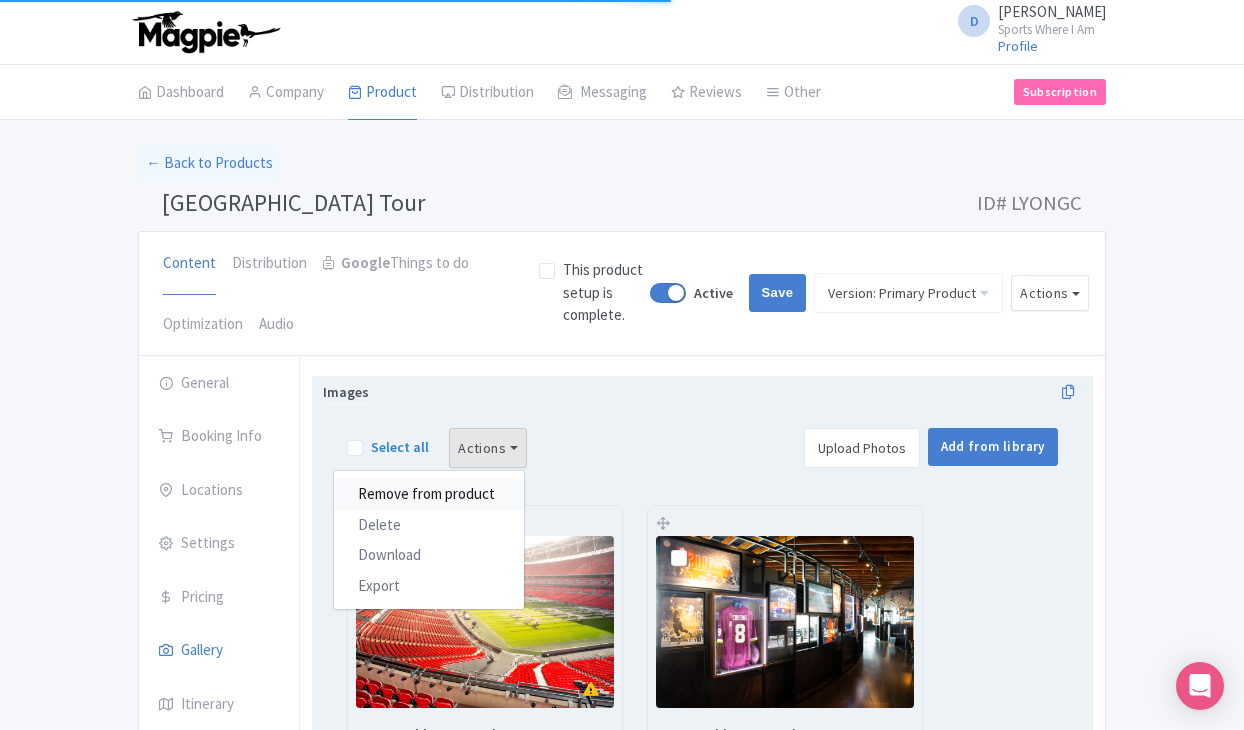 click on "Remove from product" at bounding box center [429, 494] 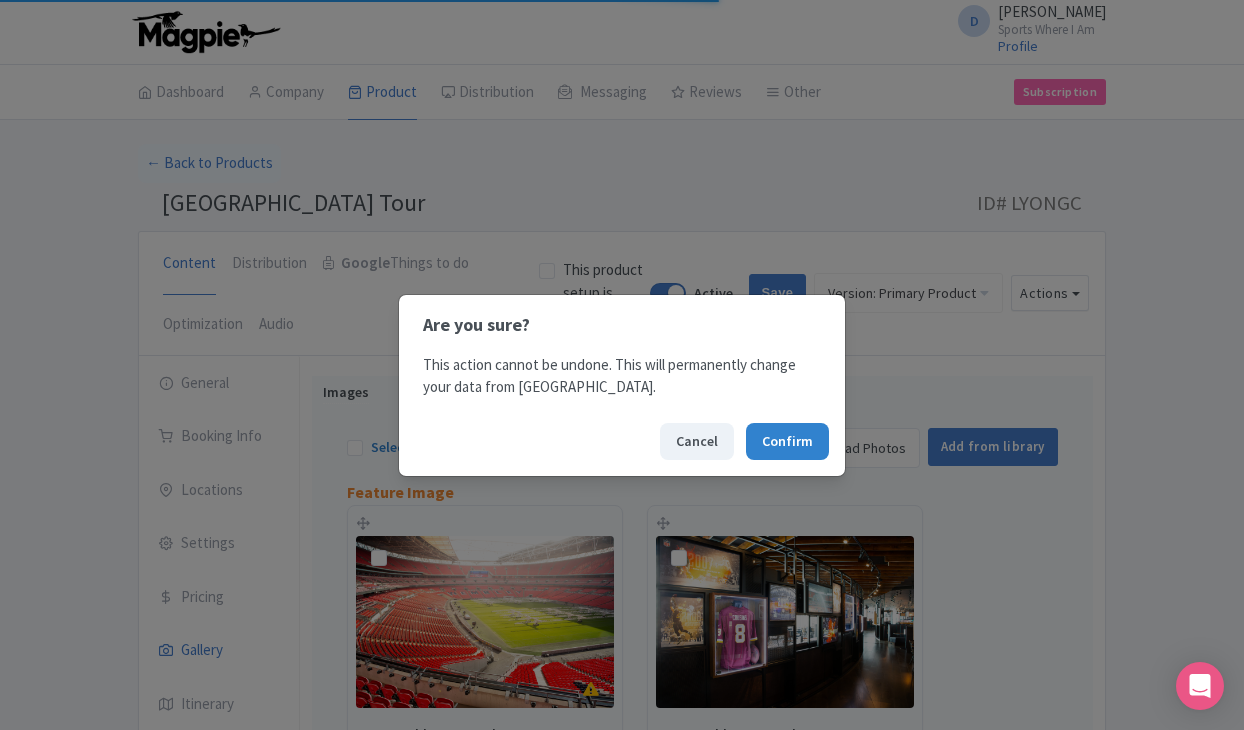 click on "Confirm" at bounding box center [787, 441] 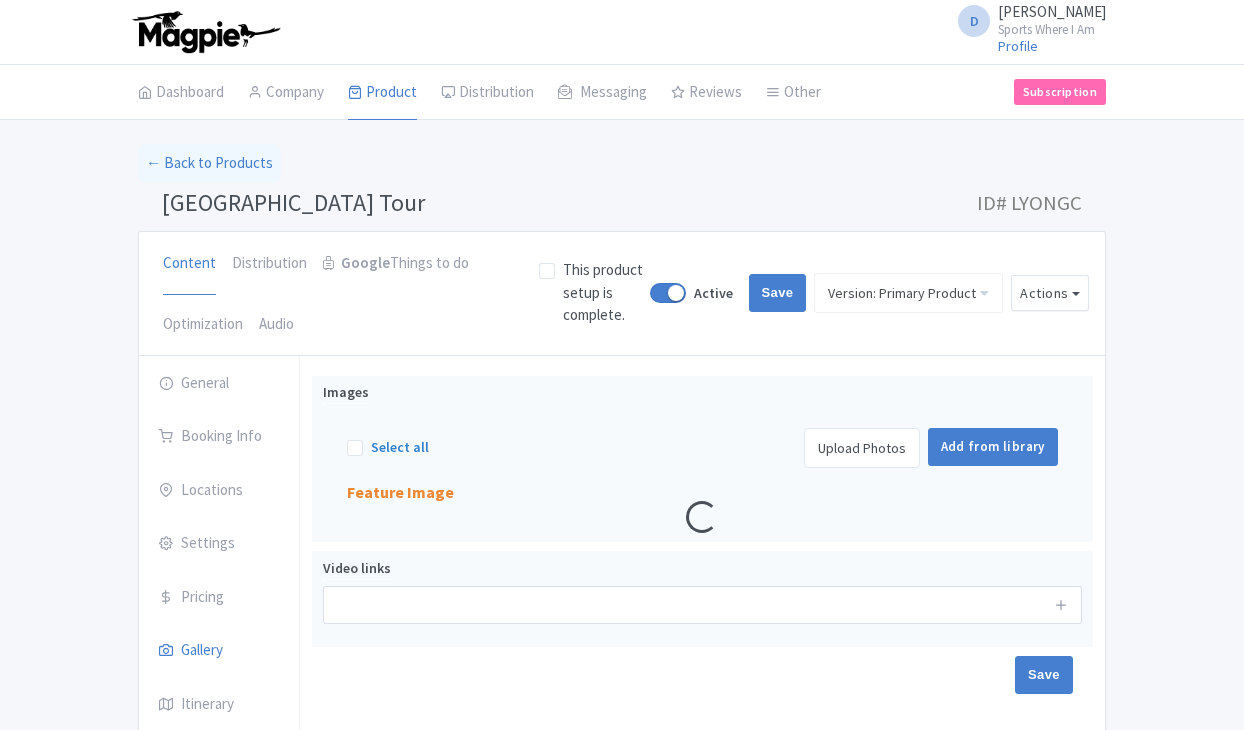 scroll, scrollTop: 144, scrollLeft: 0, axis: vertical 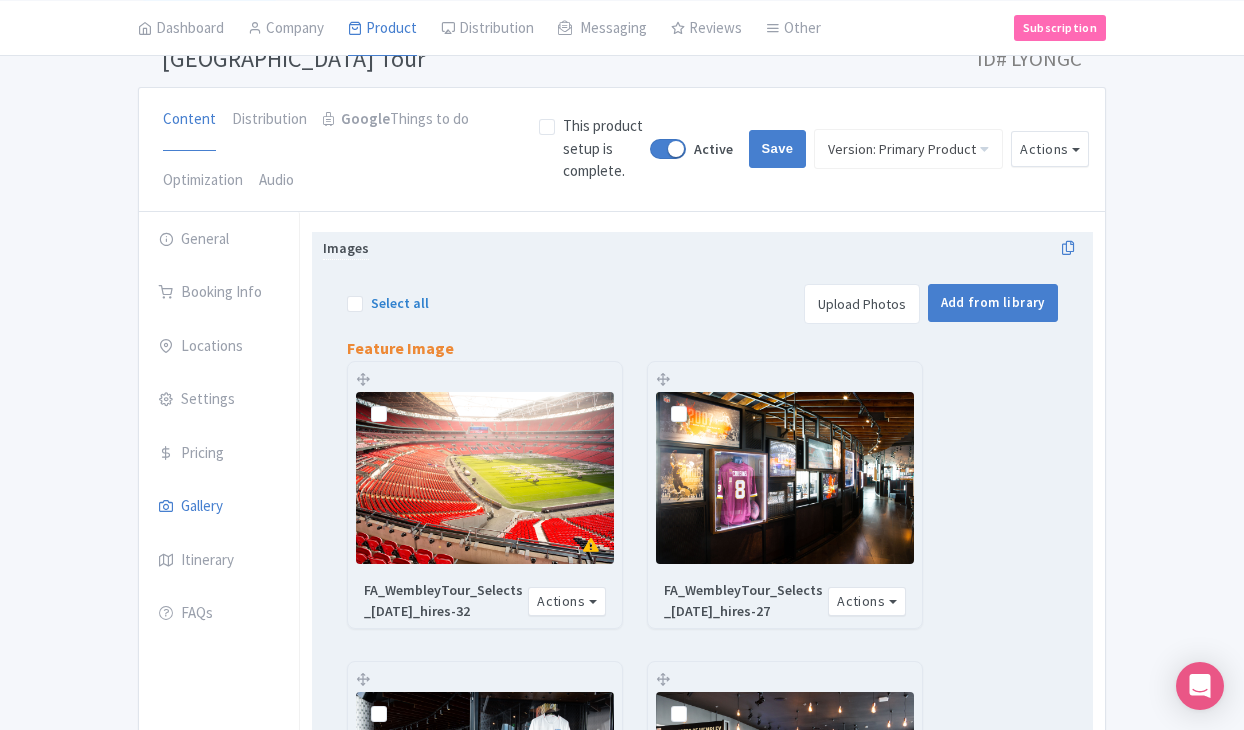 click on "Select all" at bounding box center (388, 304) 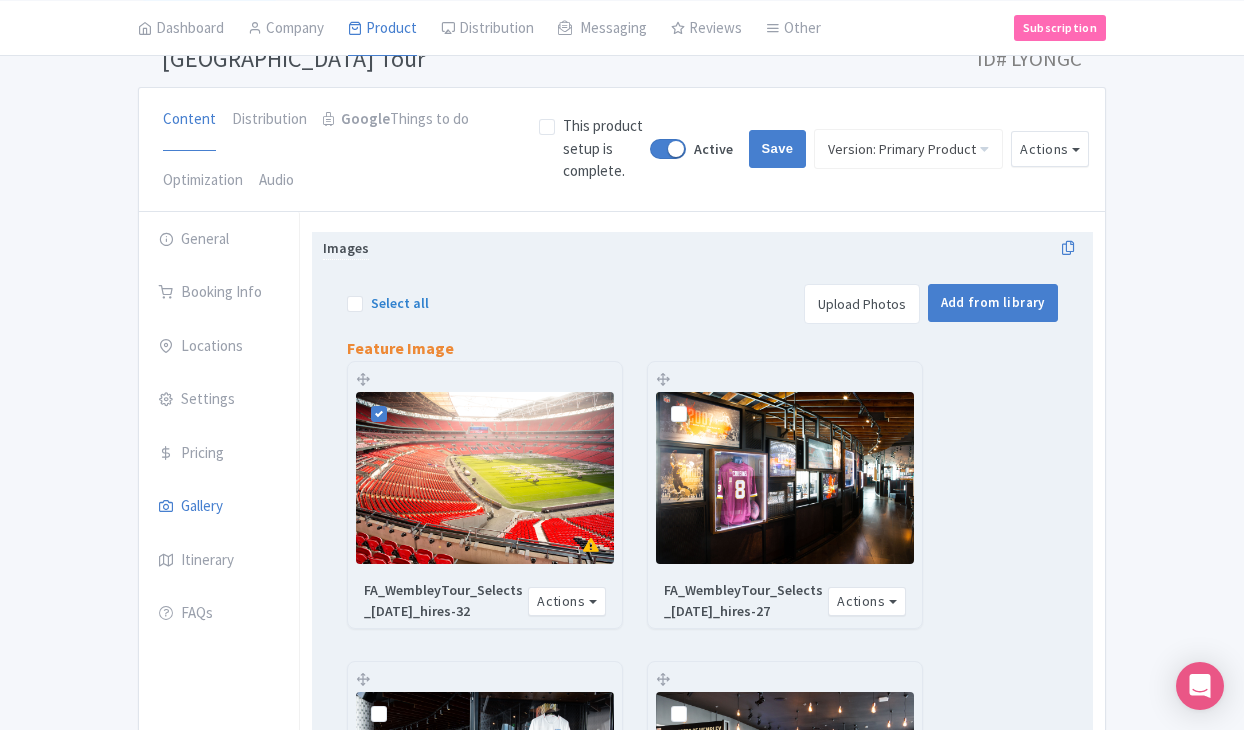 checkbox on "true" 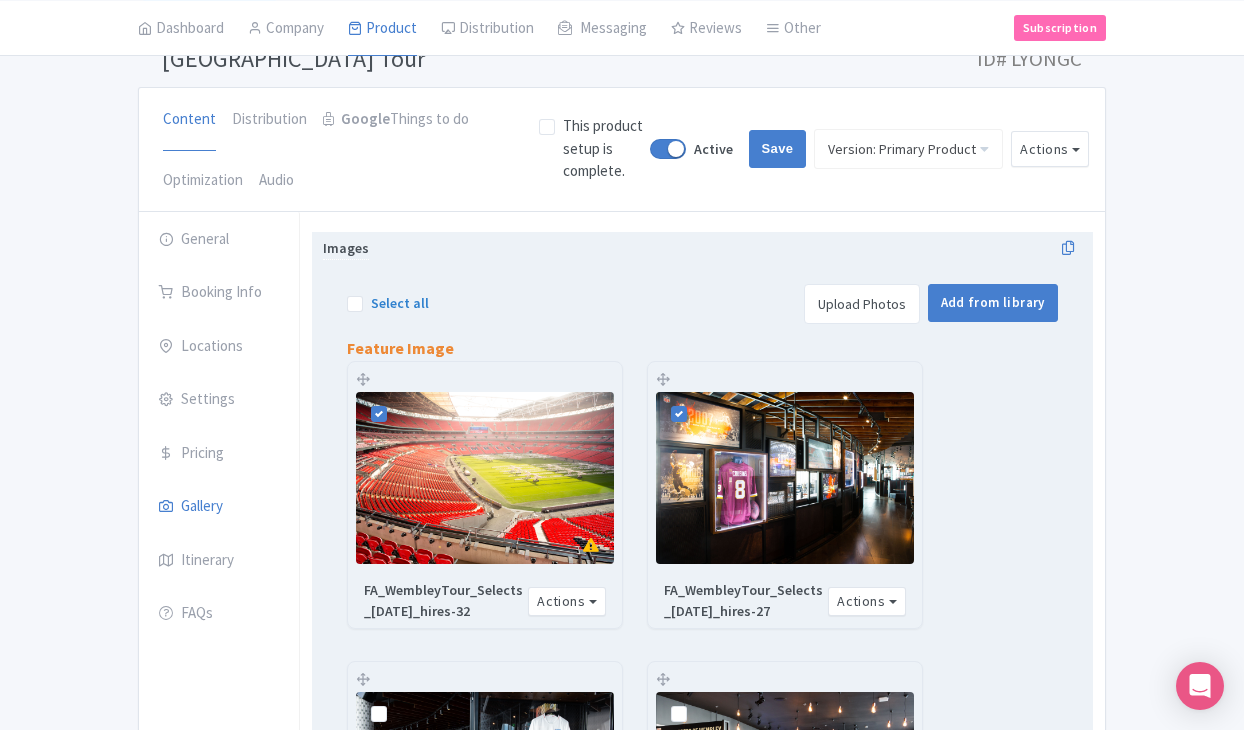 checkbox on "true" 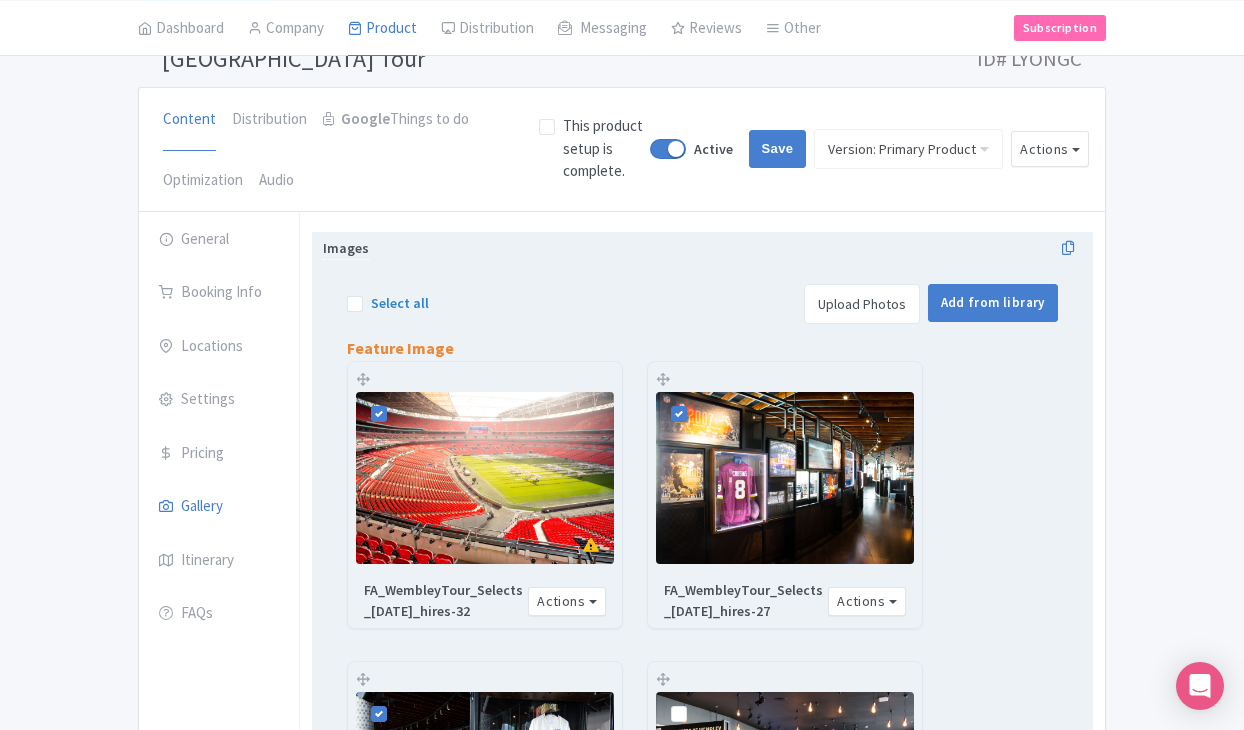 checkbox on "true" 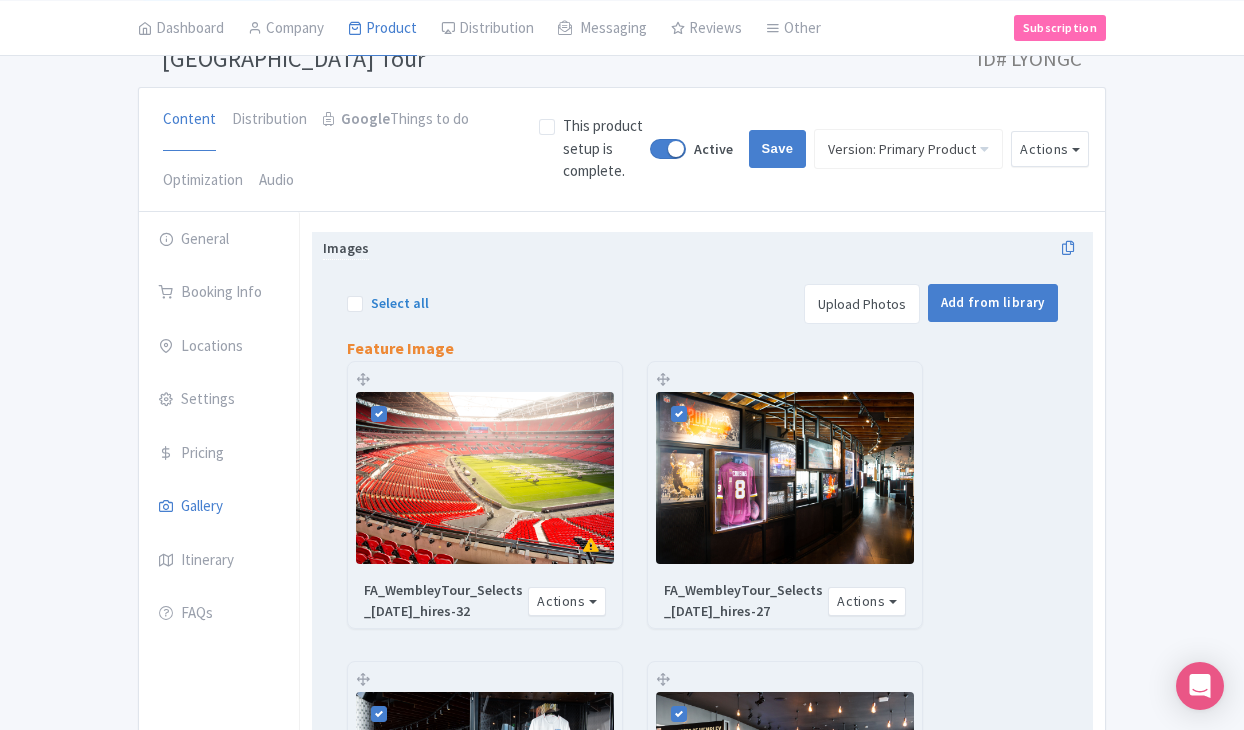checkbox on "true" 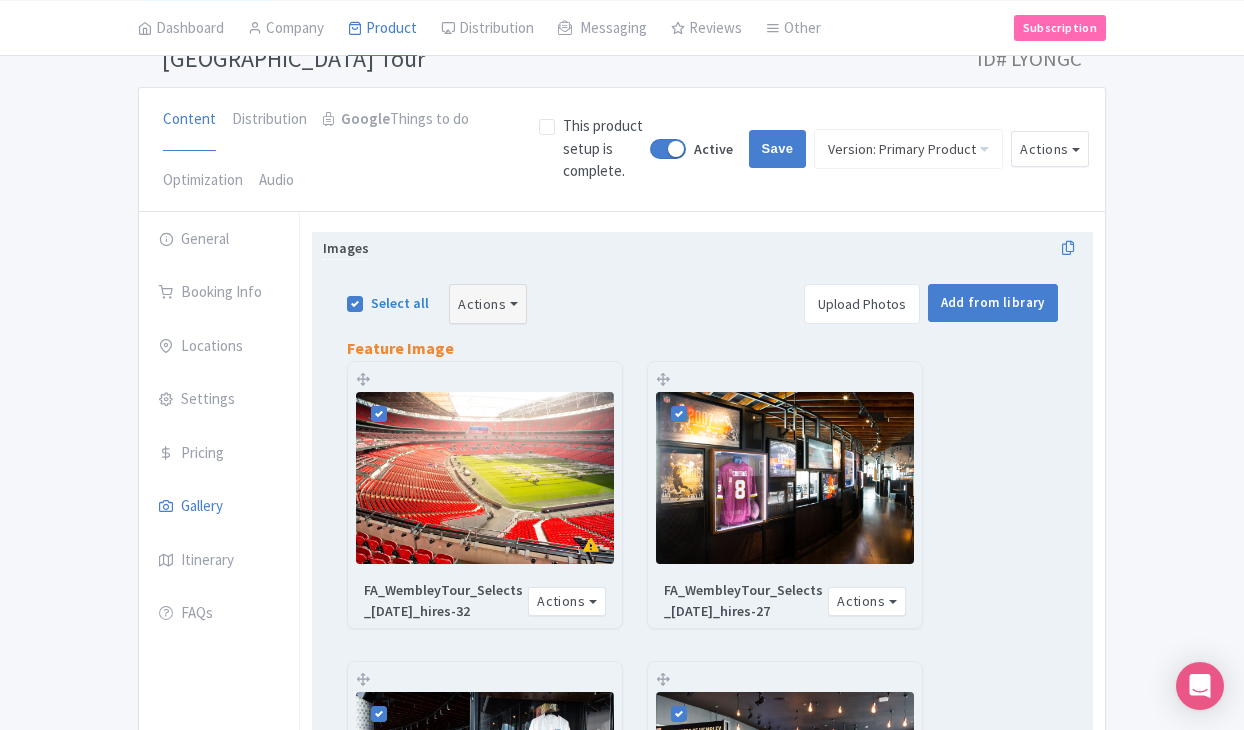 click on "Actions" at bounding box center (488, 304) 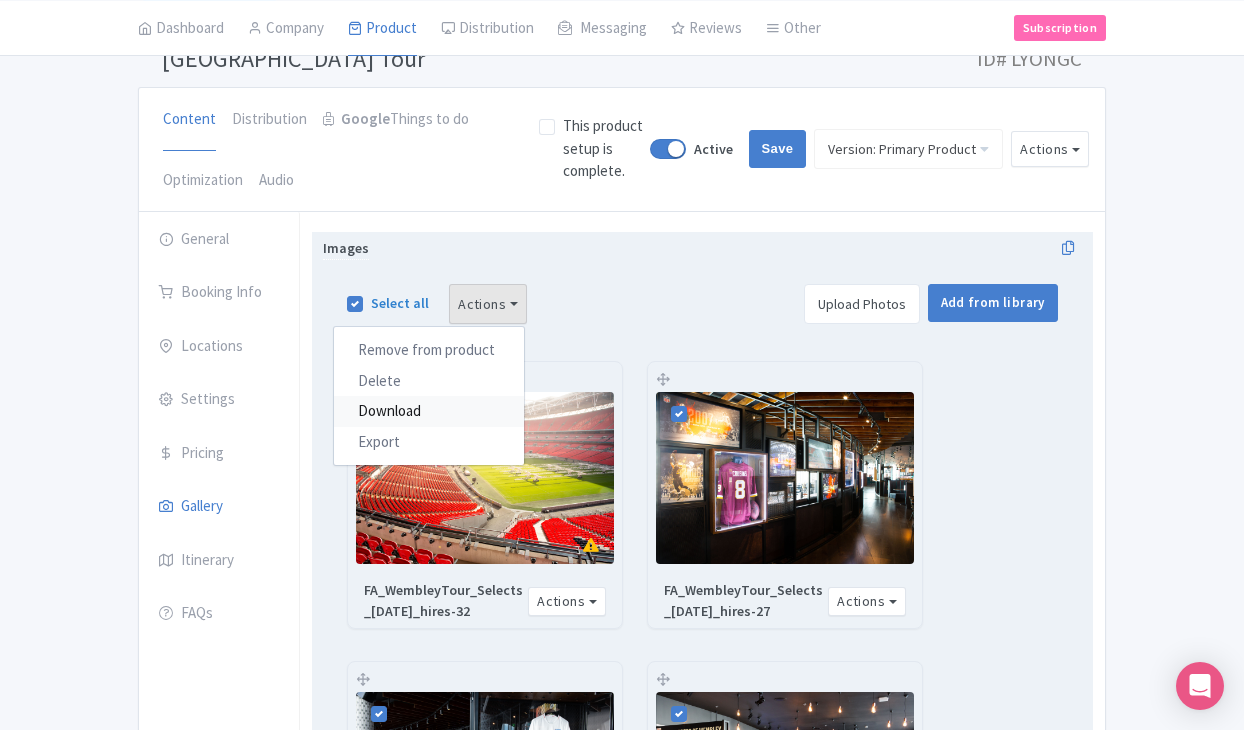 click on "Download" at bounding box center [429, 411] 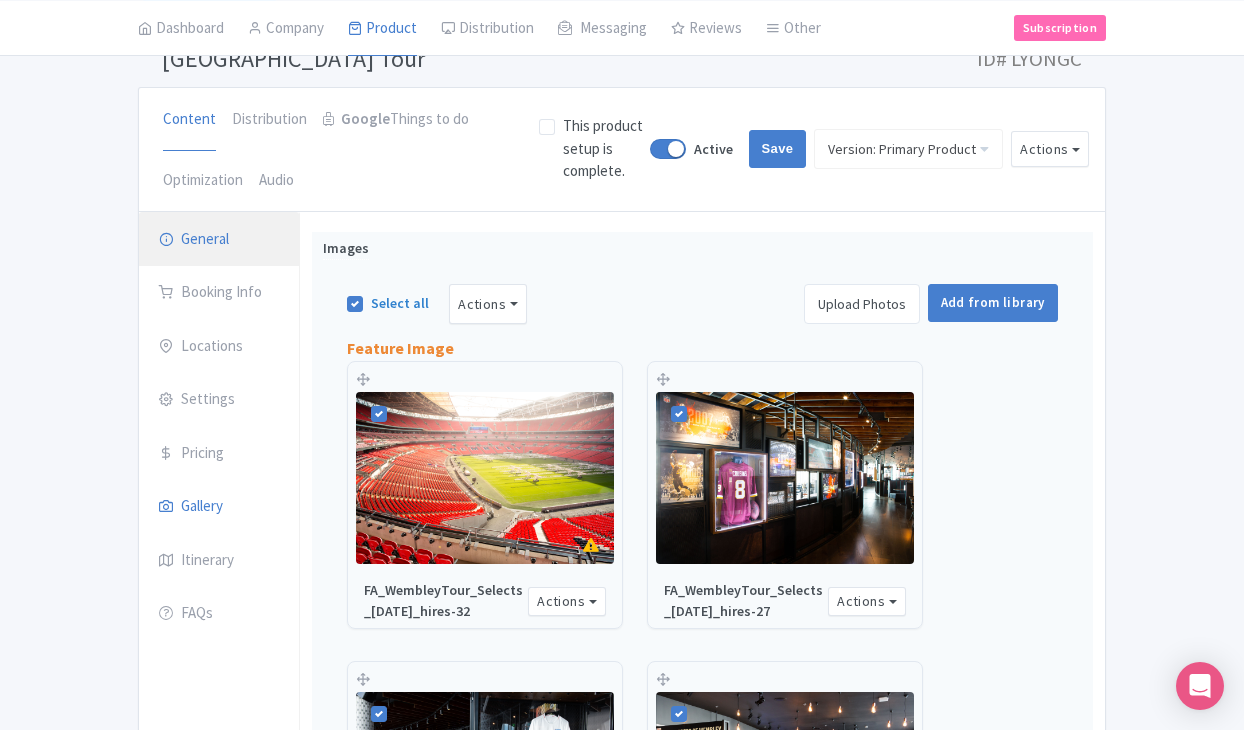click on "General" at bounding box center [219, 240] 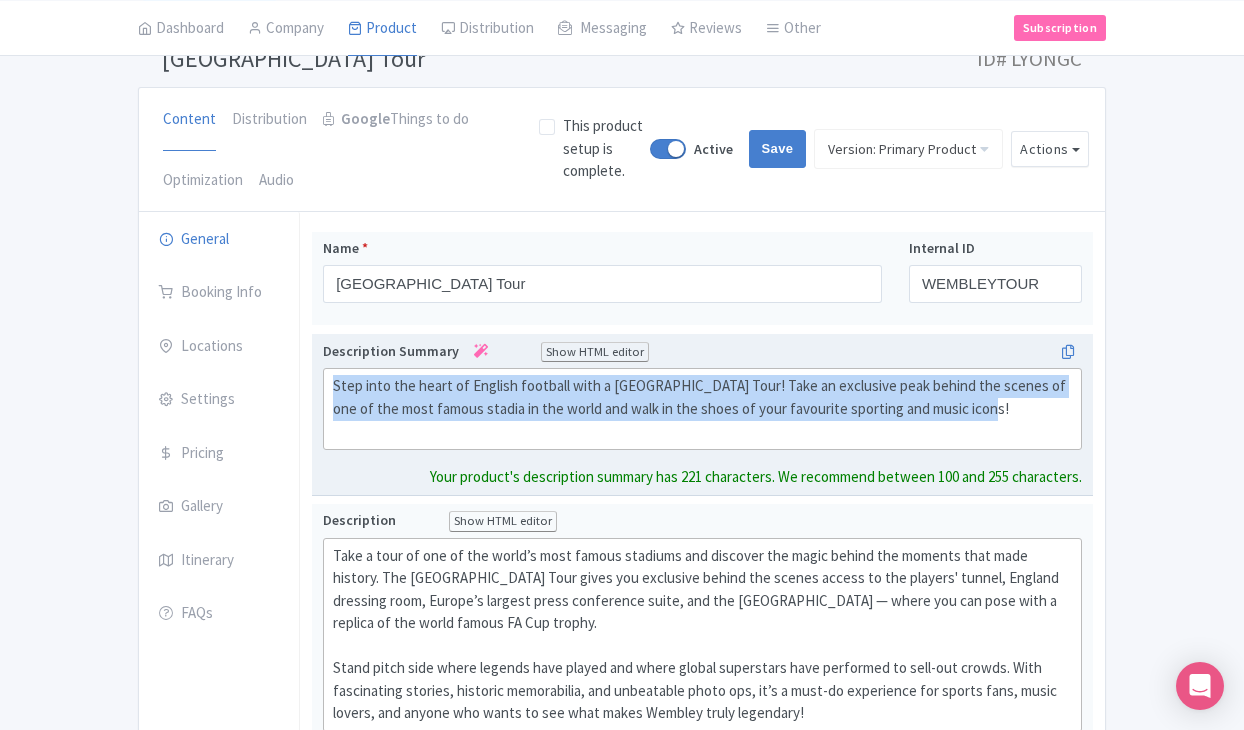 drag, startPoint x: 990, startPoint y: 402, endPoint x: 319, endPoint y: 383, distance: 671.2689 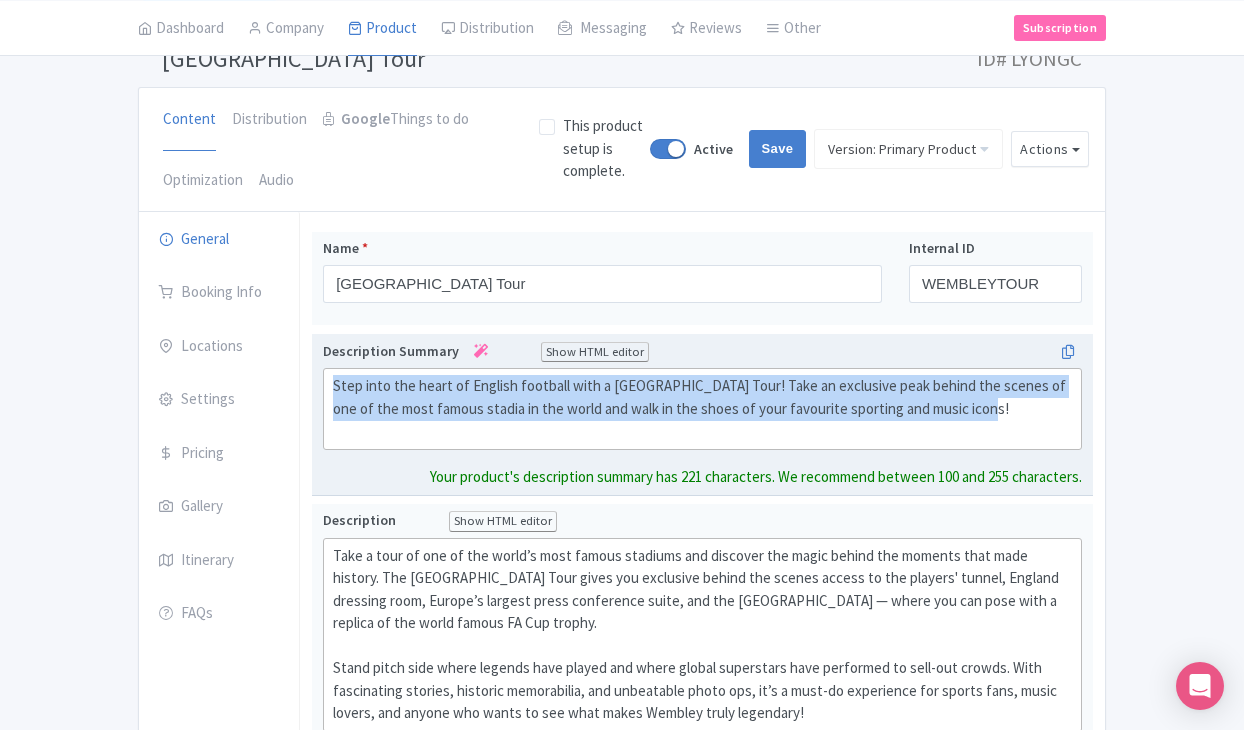 click on "Step into the heart of English football with a [GEOGRAPHIC_DATA] Tour! Take an exclusive peak behind the scenes of one of the most famous stadia in the world and walk in the shoes of your favourite sporting and music icons!
Description Summary
Show HTML editor
Bold
Italic
Strikethrough
Link
Heading
Quote
Code
Bullets
Numbers
Decrease Level
Increase Level
Attach Files
Undo
Redo
Link
Unlink
Step into the heart of English football with a [GEOGRAPHIC_DATA] Tour! Take an exclusive peak behind the scenes of one of the most famous stadia in the world and walk in the shoes of your favourite sporting and music icons!
Your product's description summary has 221 characters. We recommend between 100 and 255 characters." at bounding box center [702, 415] 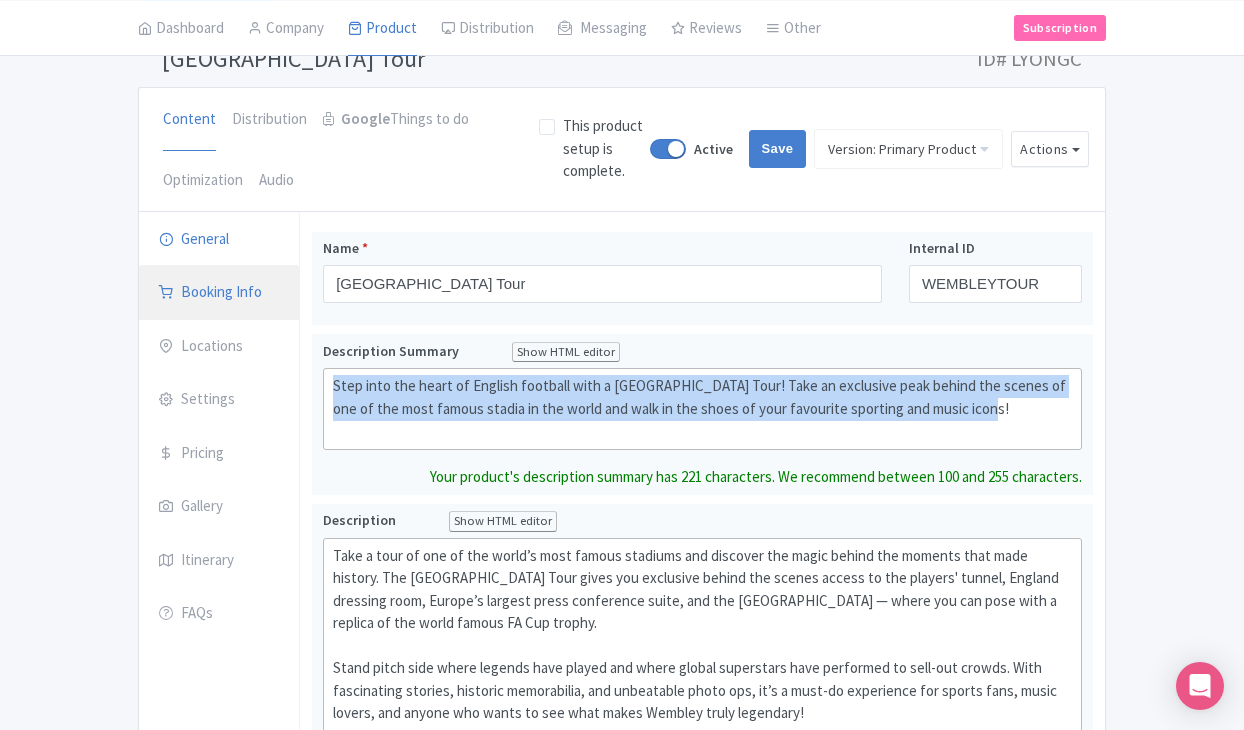 click on "Booking Info" at bounding box center [219, 293] 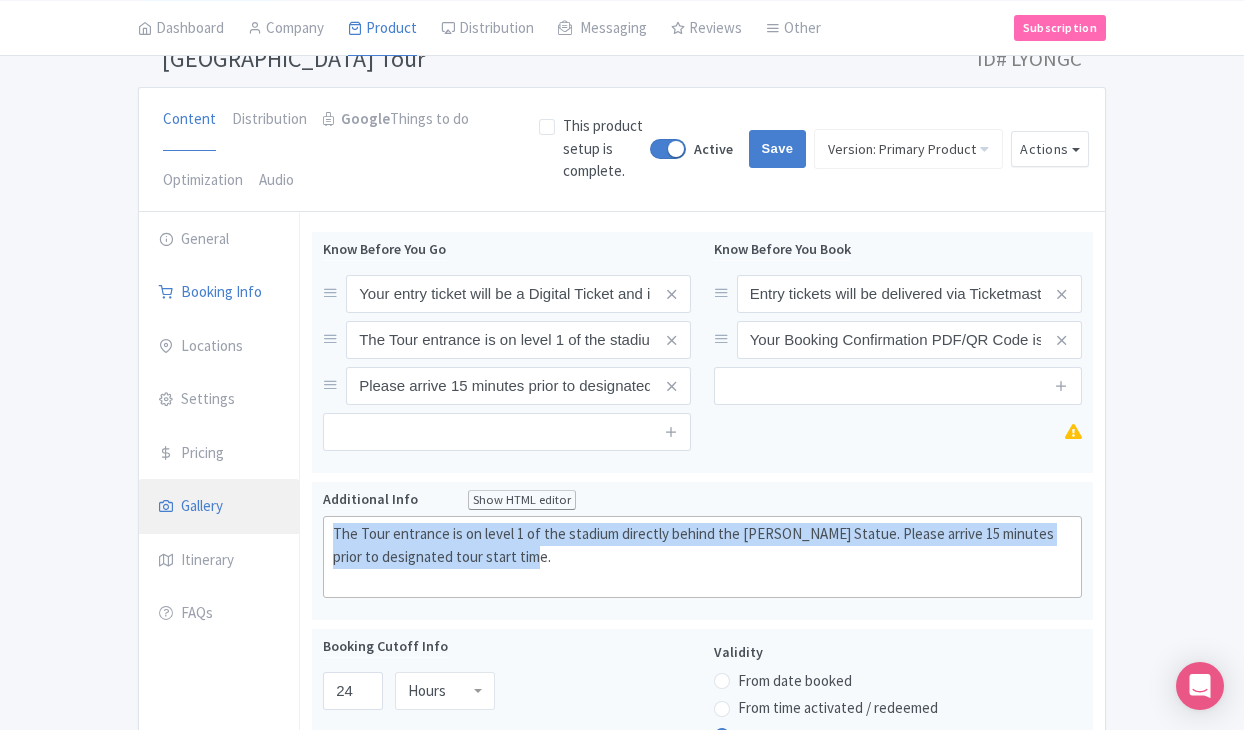 drag, startPoint x: 520, startPoint y: 554, endPoint x: 296, endPoint y: 521, distance: 226.41776 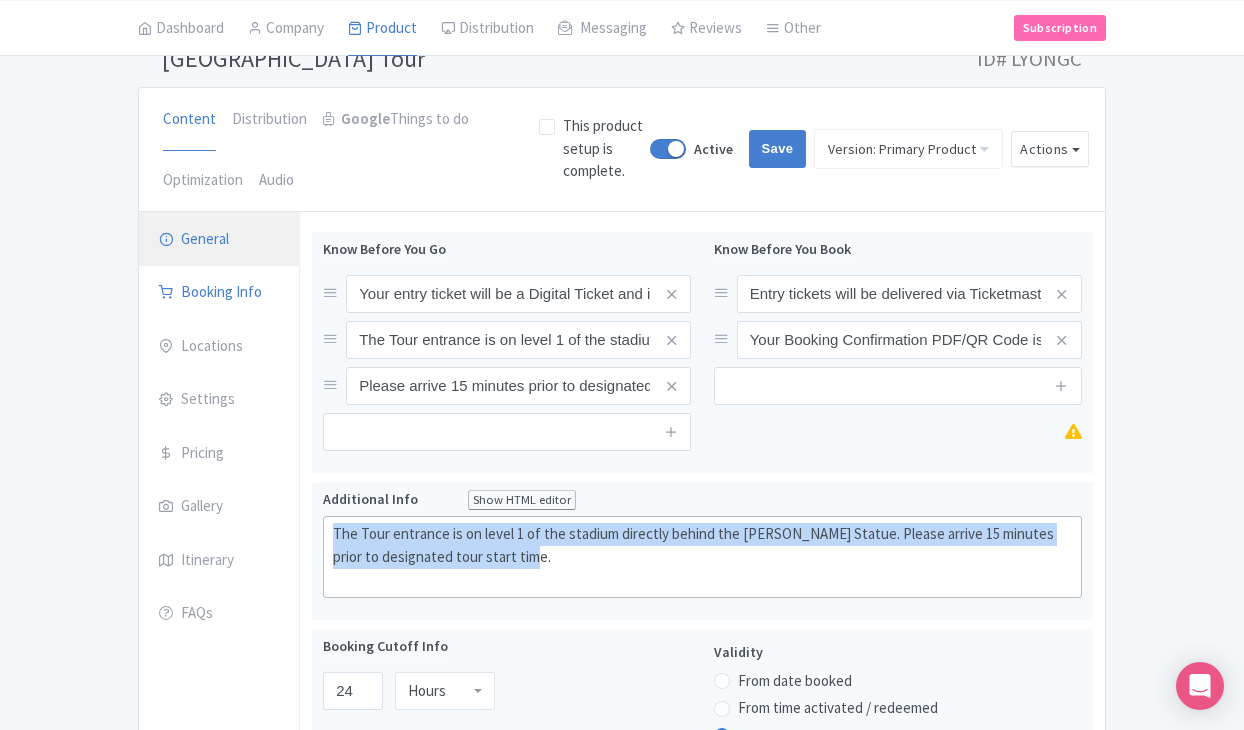 click on "General" at bounding box center (219, 240) 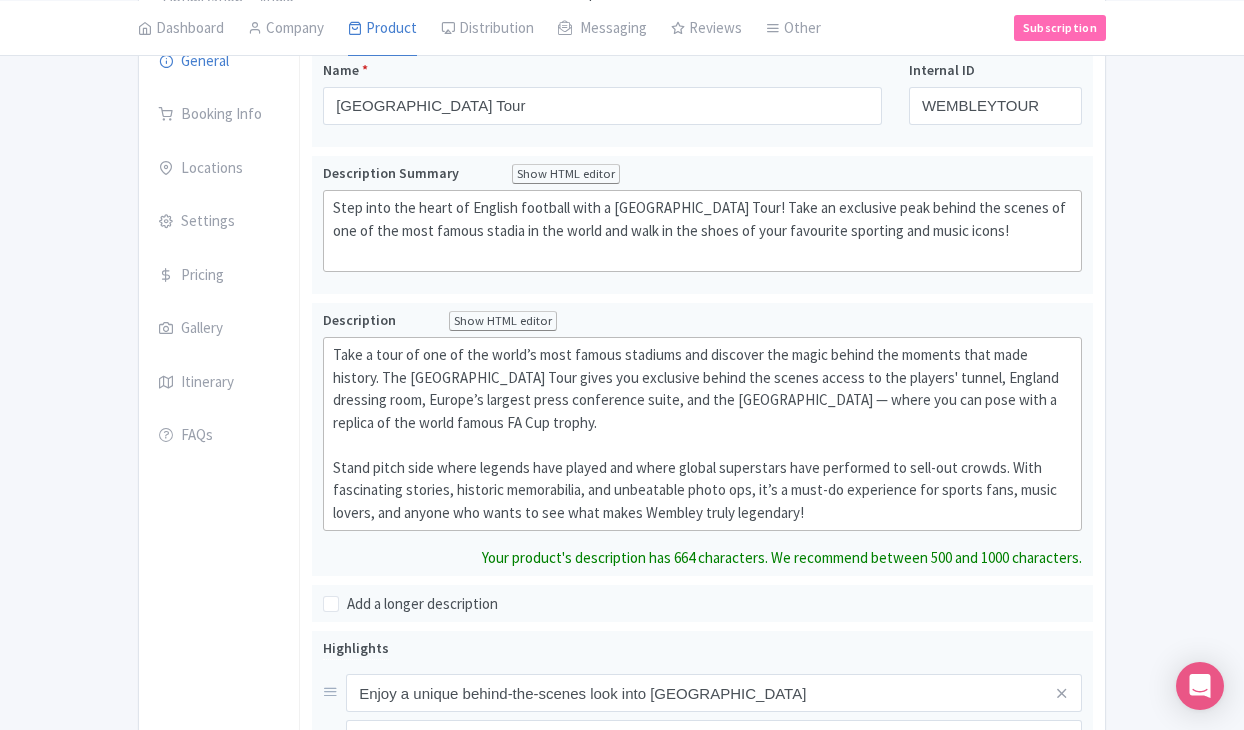 scroll, scrollTop: 252, scrollLeft: 0, axis: vertical 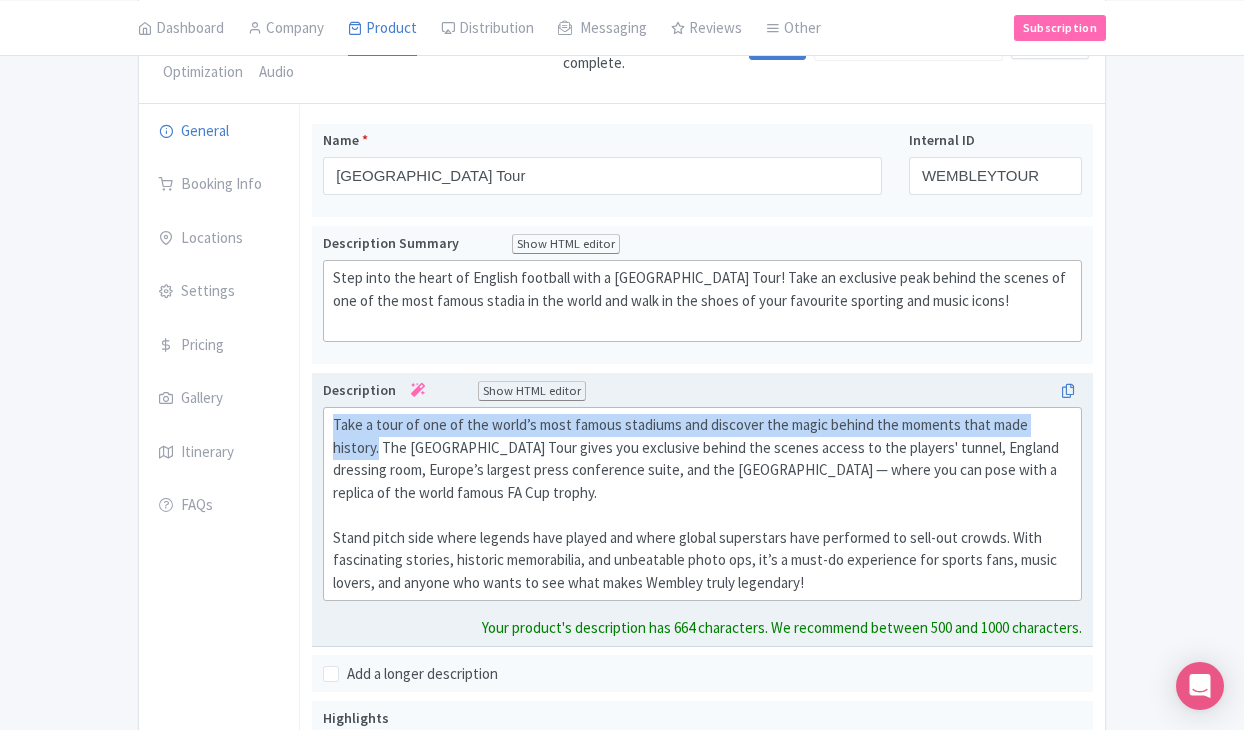 drag, startPoint x: 335, startPoint y: 420, endPoint x: 380, endPoint y: 440, distance: 49.24429 